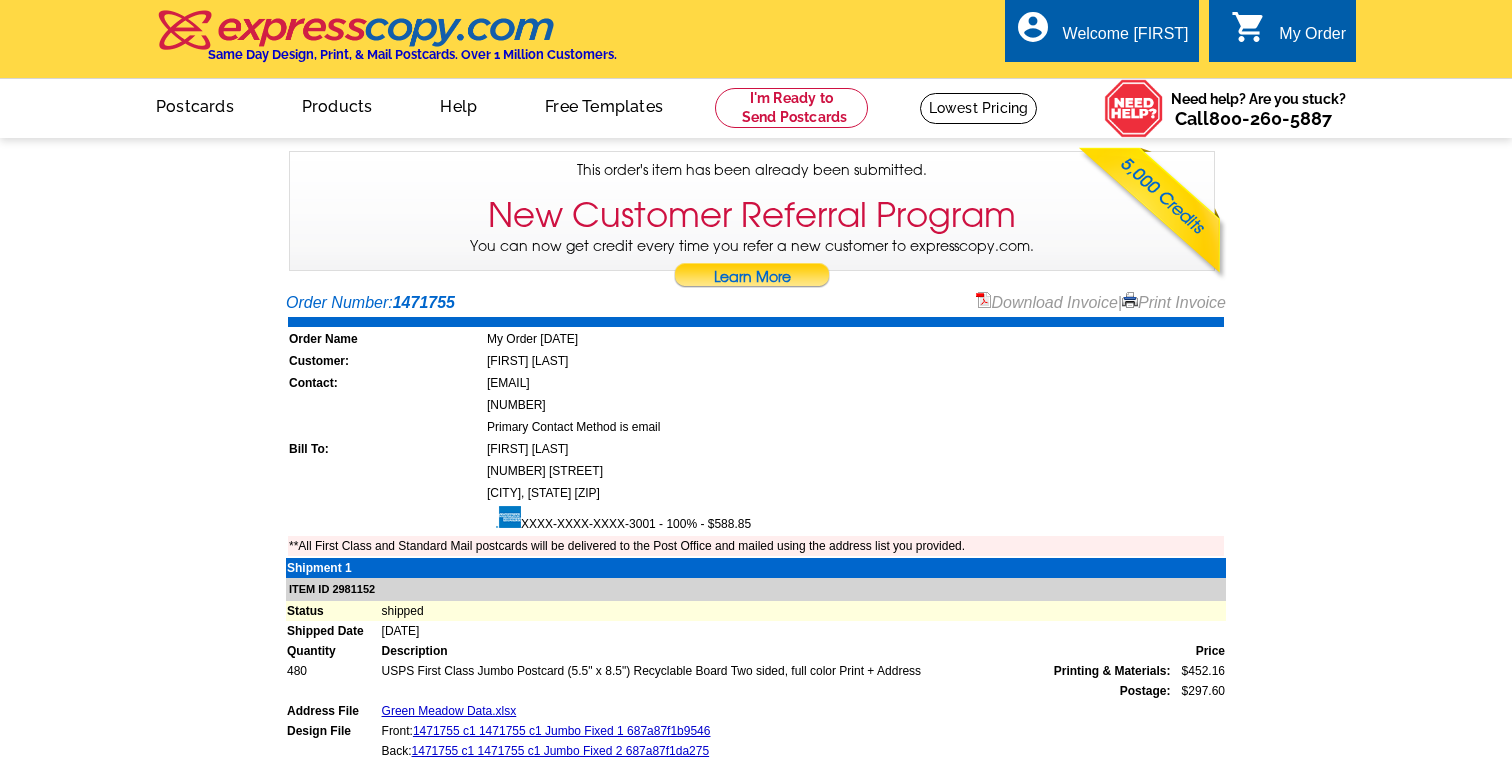 scroll, scrollTop: 0, scrollLeft: 0, axis: both 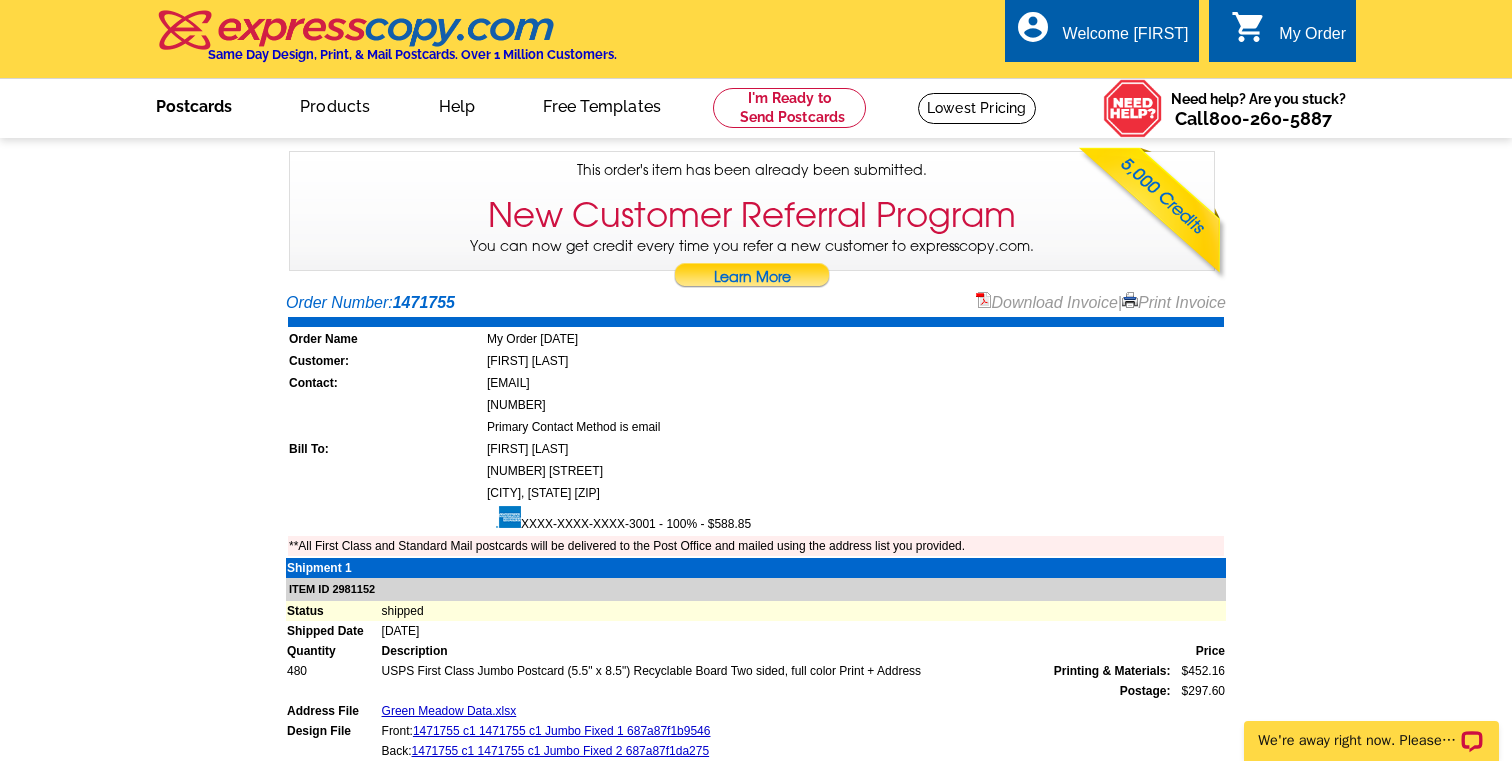 click on "Postcards" at bounding box center (194, 104) 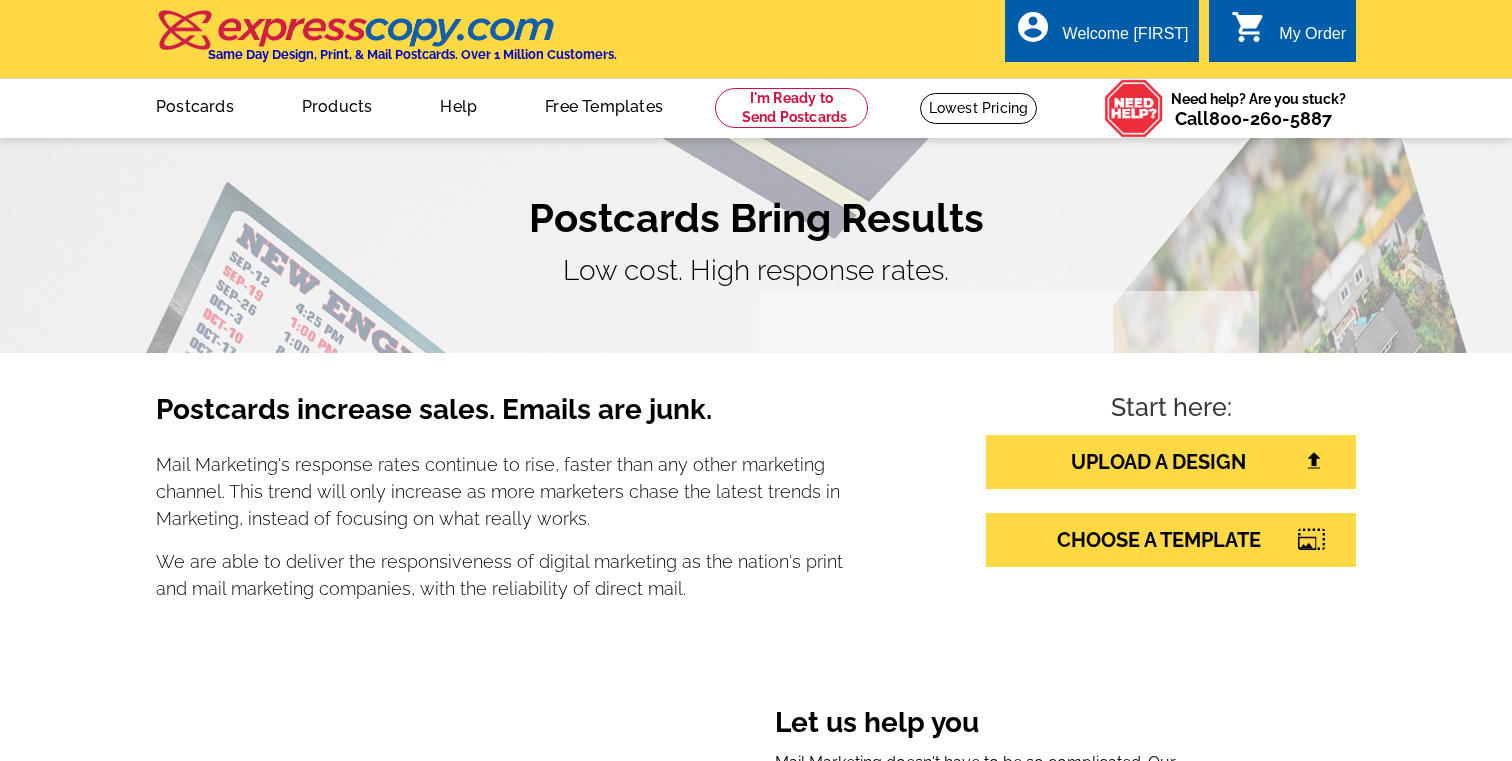 scroll, scrollTop: 0, scrollLeft: 0, axis: both 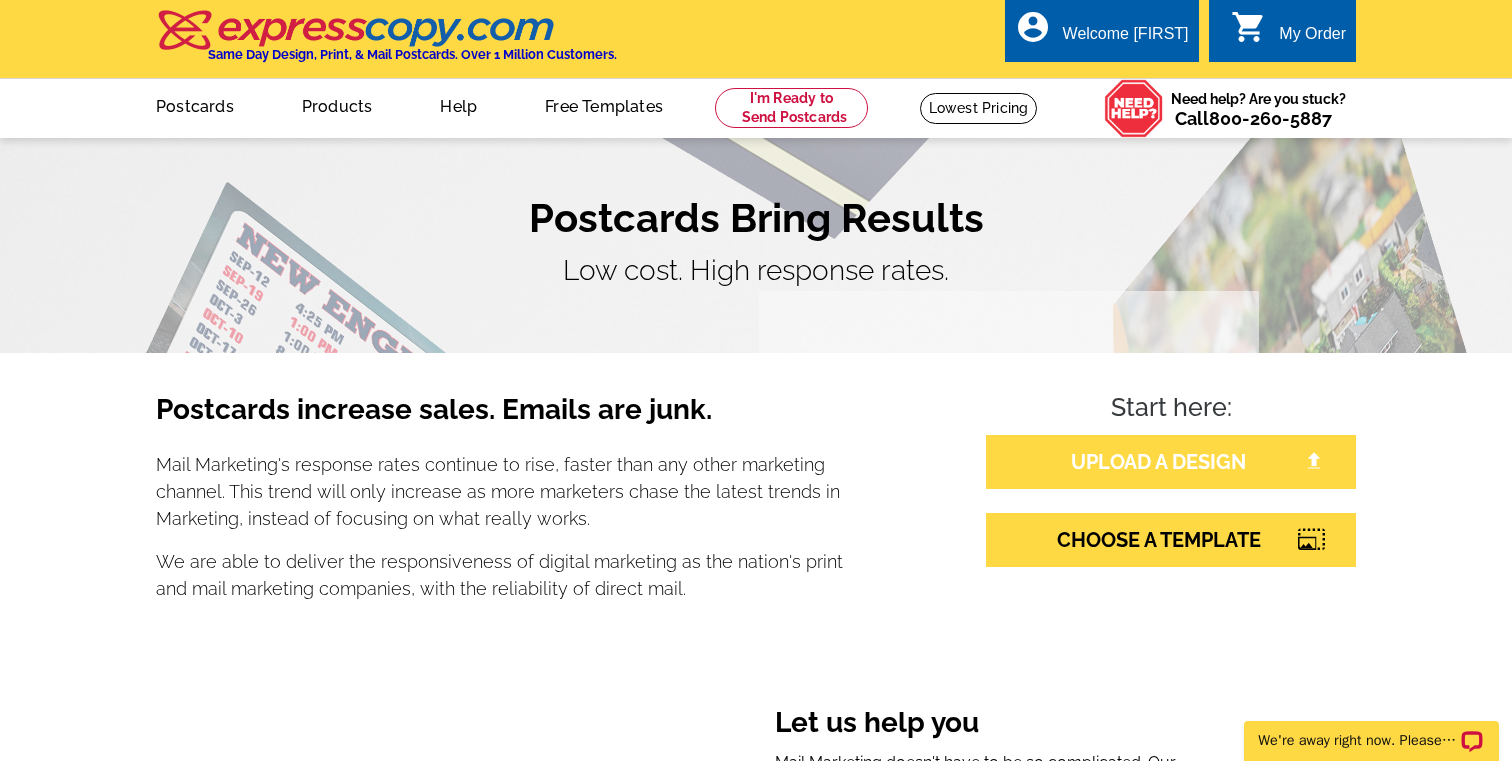 click on "UPLOAD A DESIGN" at bounding box center [1171, 462] 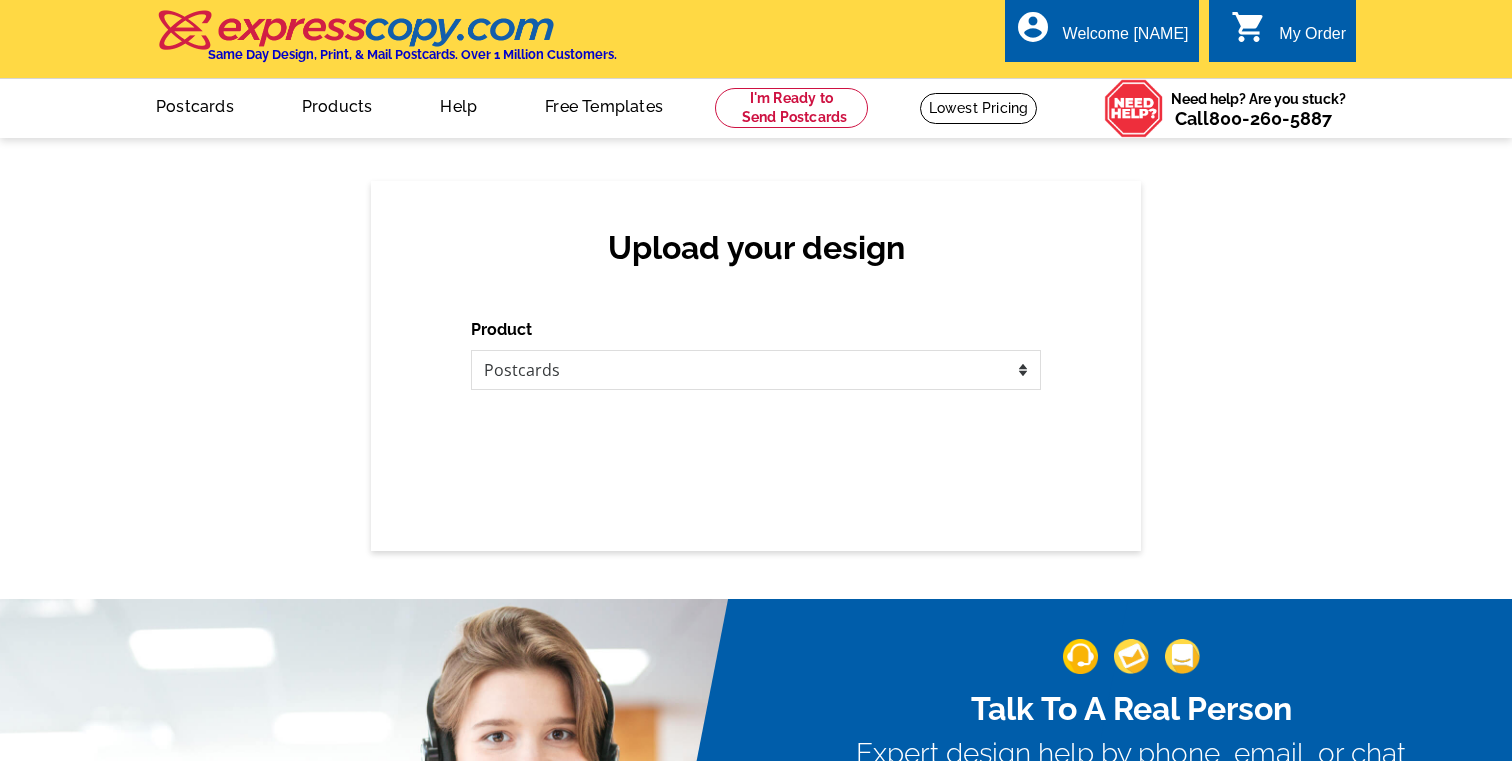 scroll, scrollTop: 0, scrollLeft: 0, axis: both 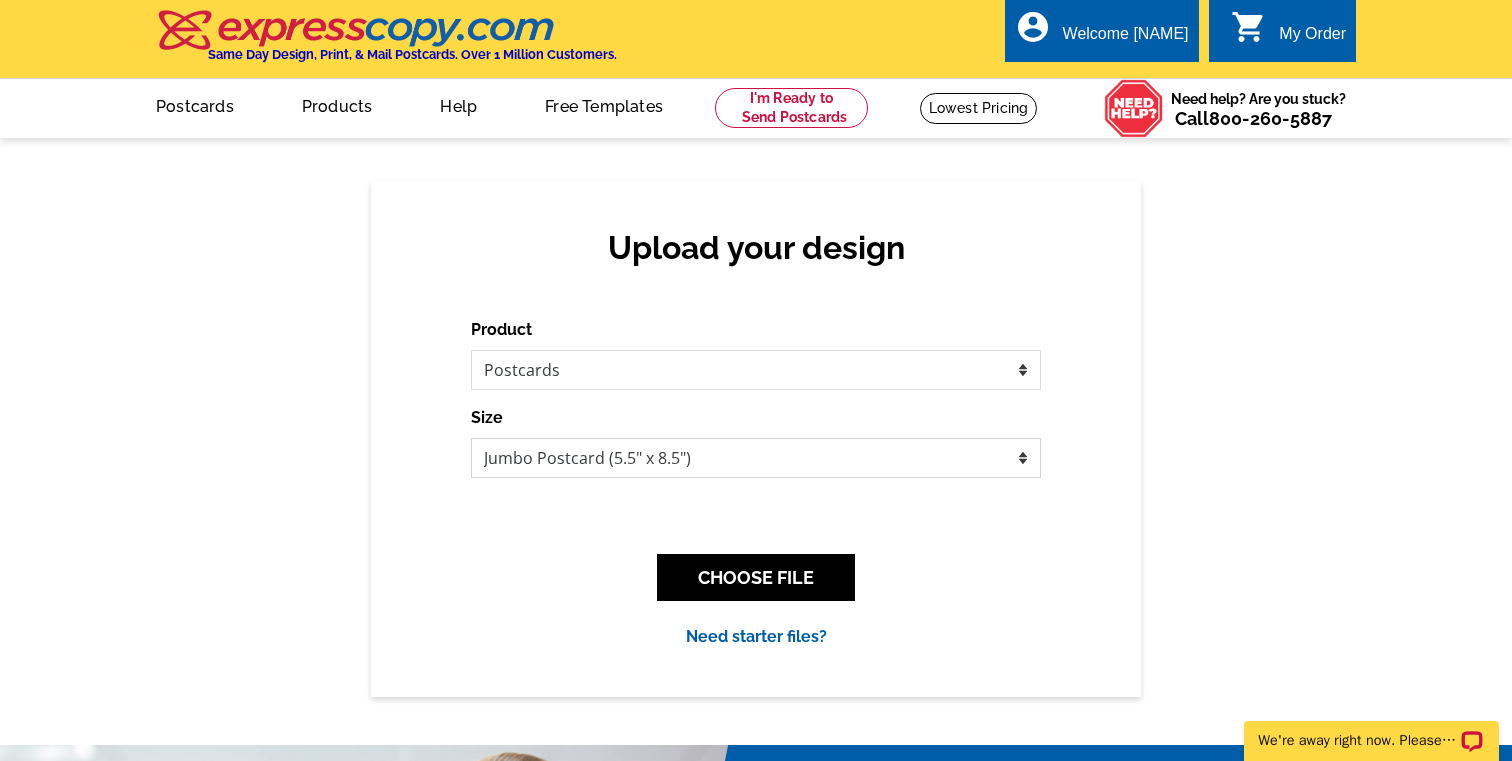 click on "Jumbo Postcard (5.5" x 8.5") Regular Postcard (4.25" x 5.6") Panoramic Postcard (5.75" x 11.25") Giant Postcard (8.5" x 11") EDDM Postcard (6.125" x 8.25")" at bounding box center [756, 458] 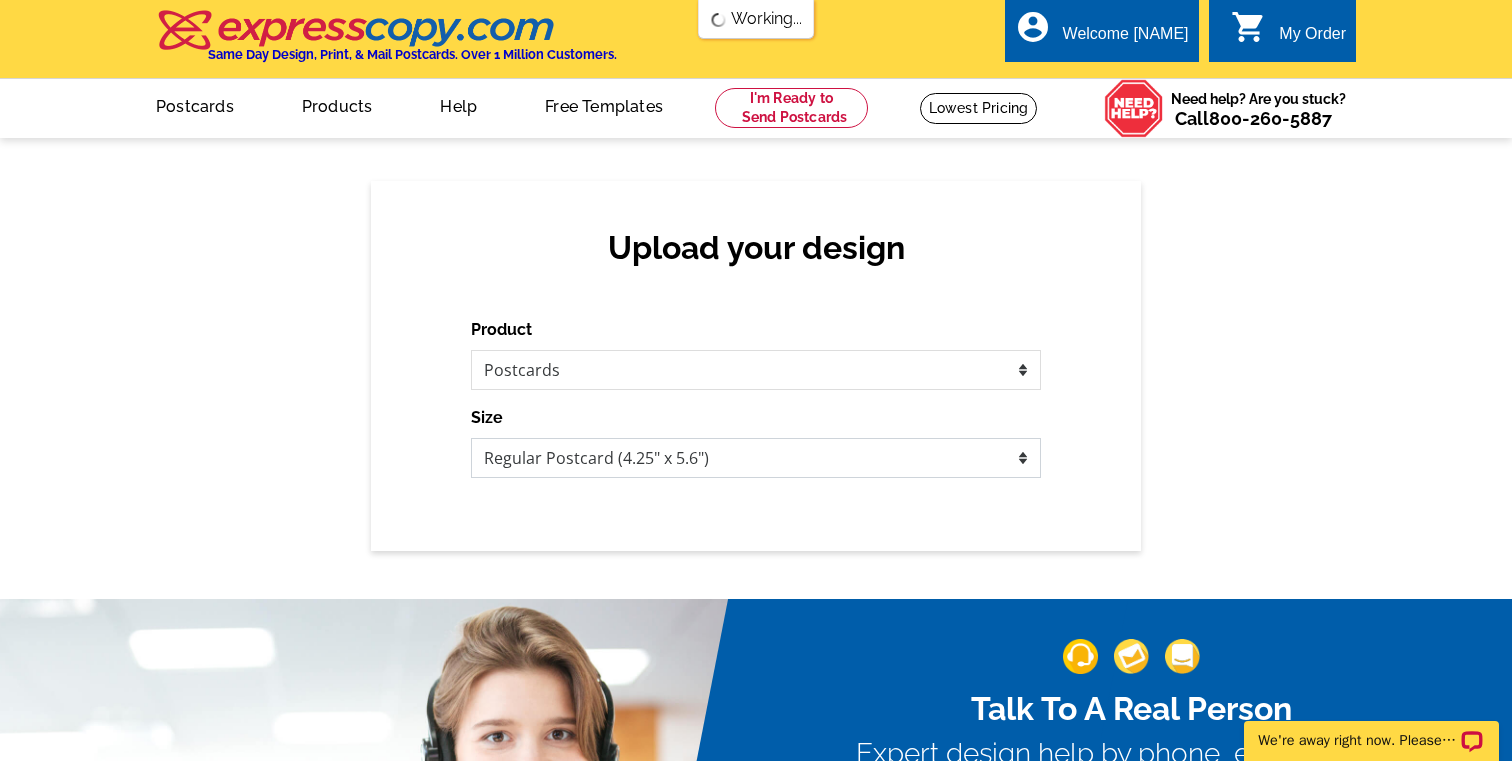 scroll, scrollTop: 0, scrollLeft: 0, axis: both 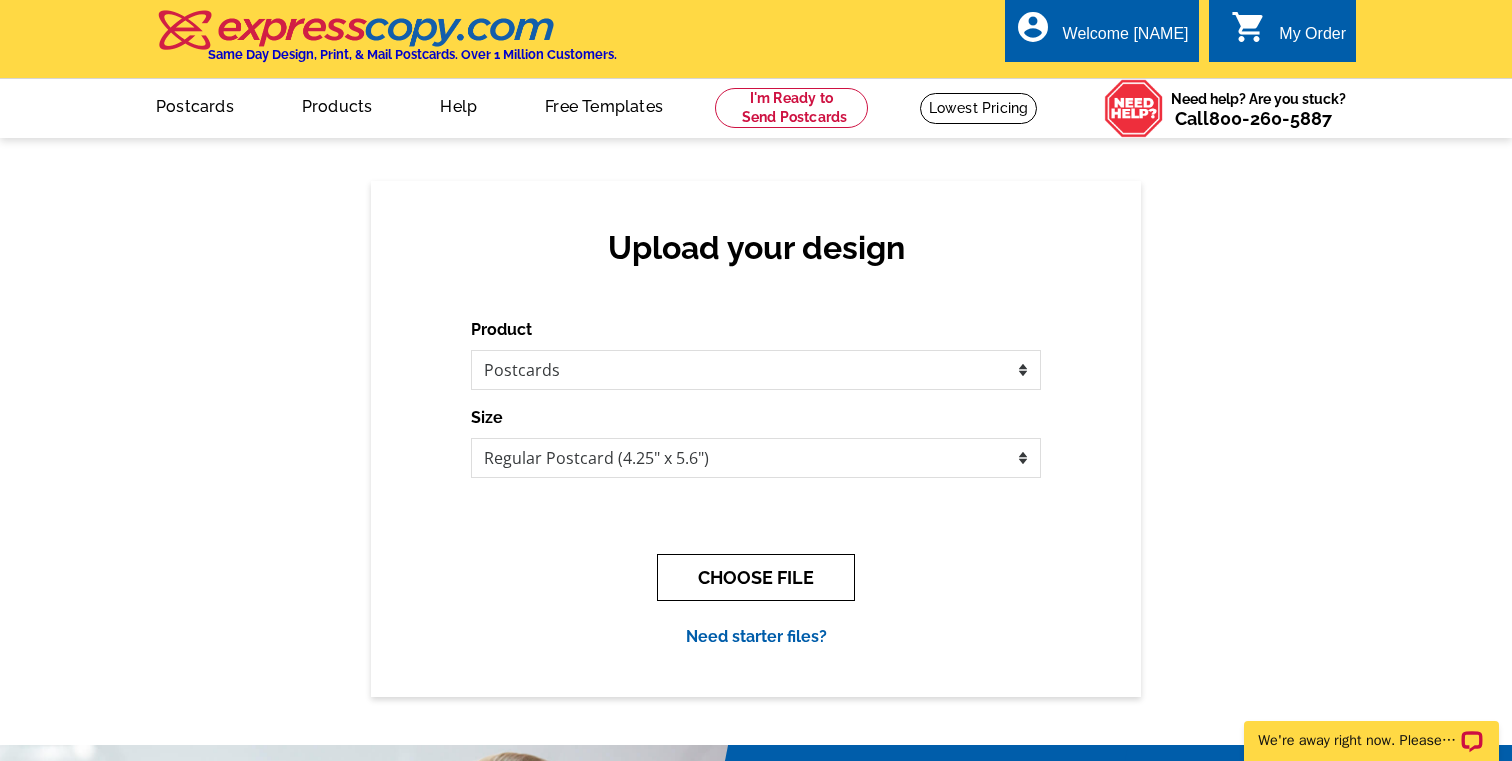 click on "CHOOSE FILE" at bounding box center (756, 577) 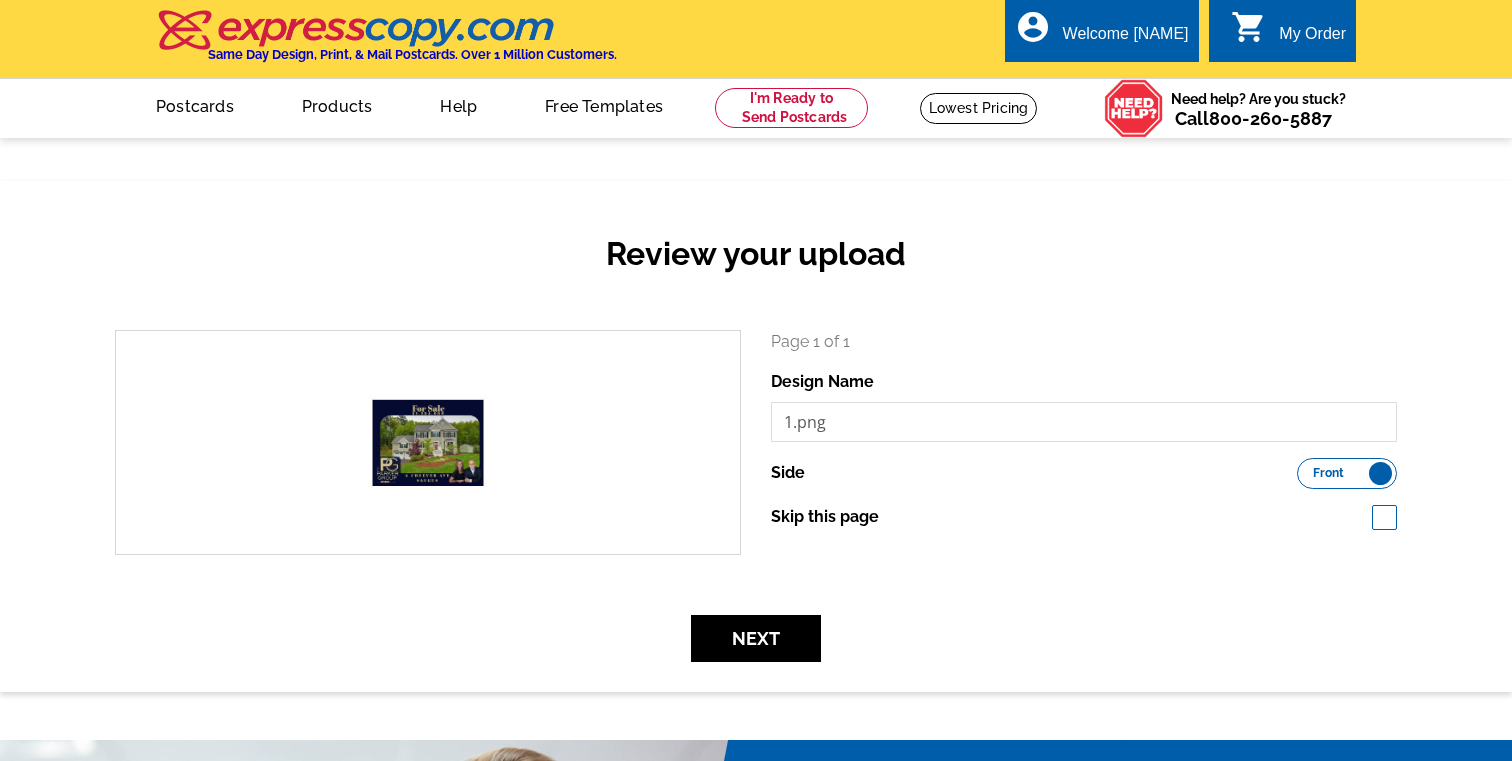 scroll, scrollTop: 0, scrollLeft: 0, axis: both 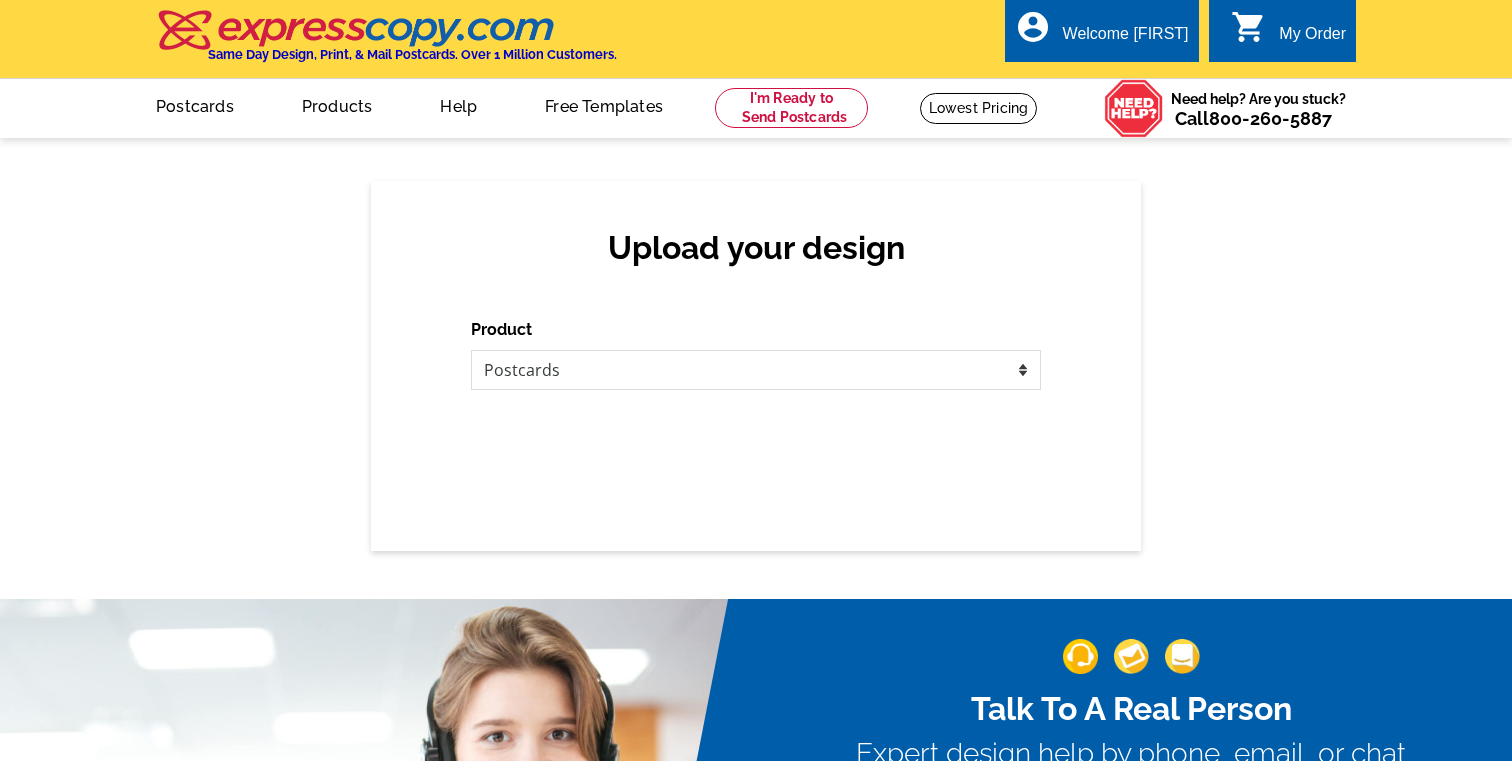 select on "1" 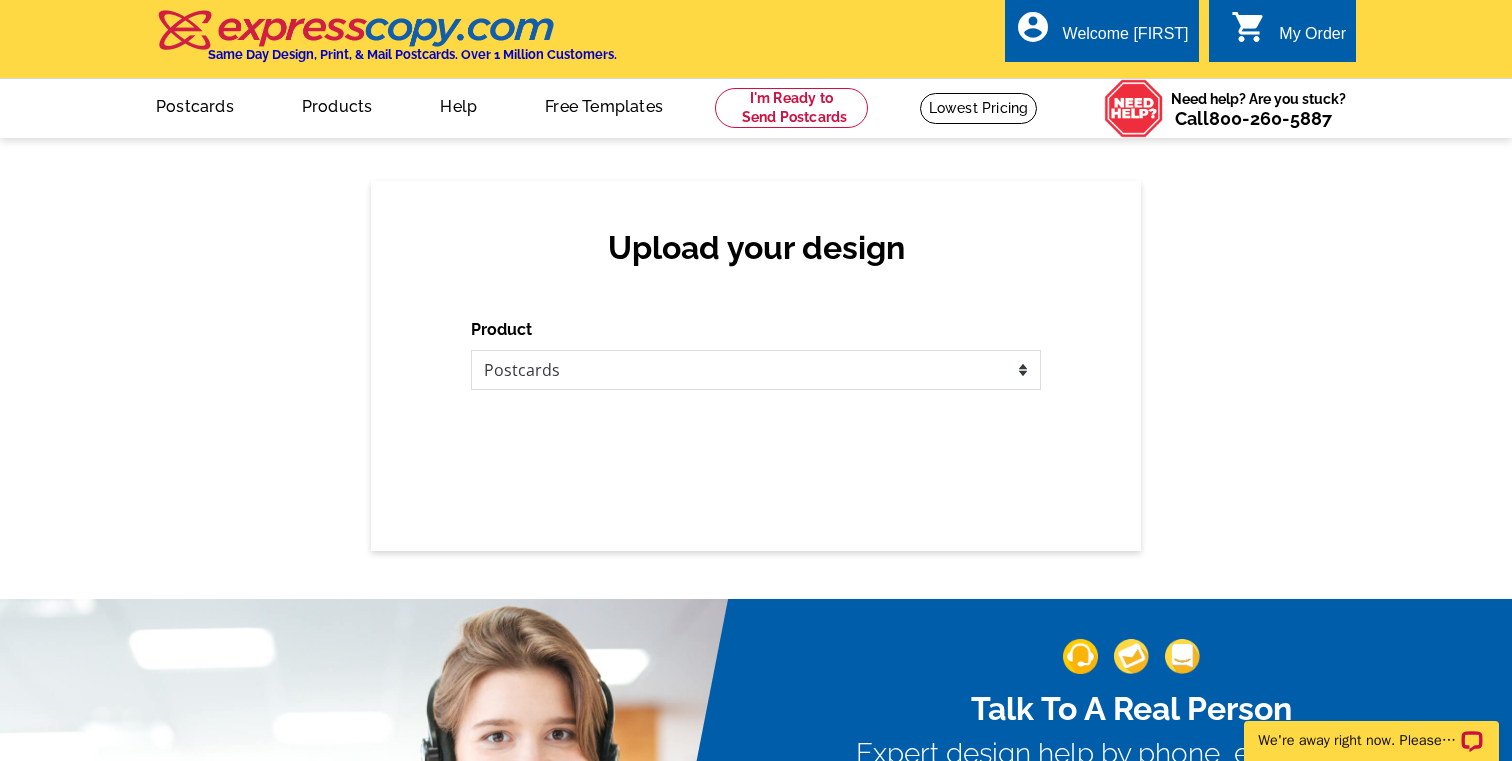 scroll, scrollTop: 0, scrollLeft: 0, axis: both 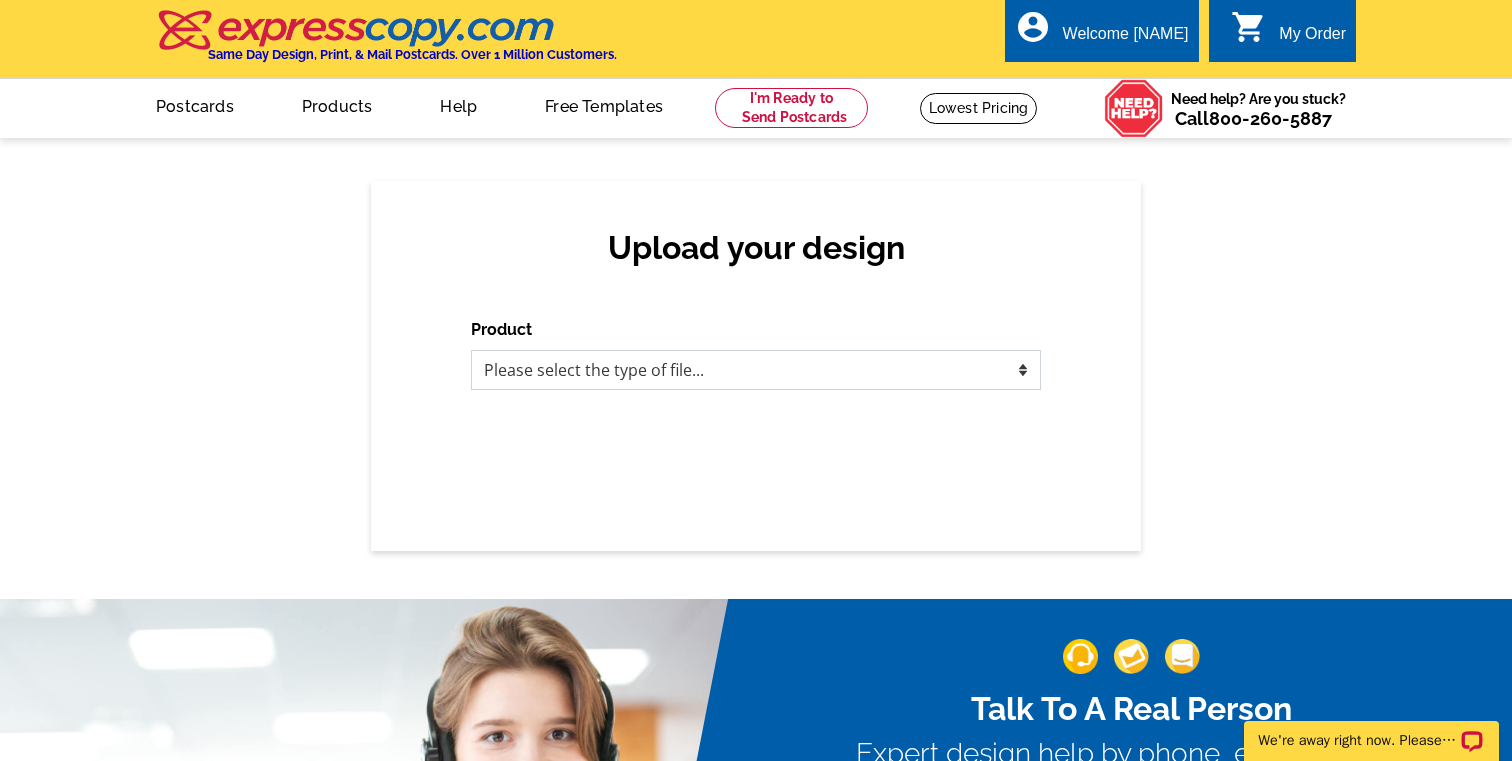 click on "Please select the type of file...
Postcards
Business Cards
Letters and flyers
Greeting Cards
Door Hangers" at bounding box center [756, 370] 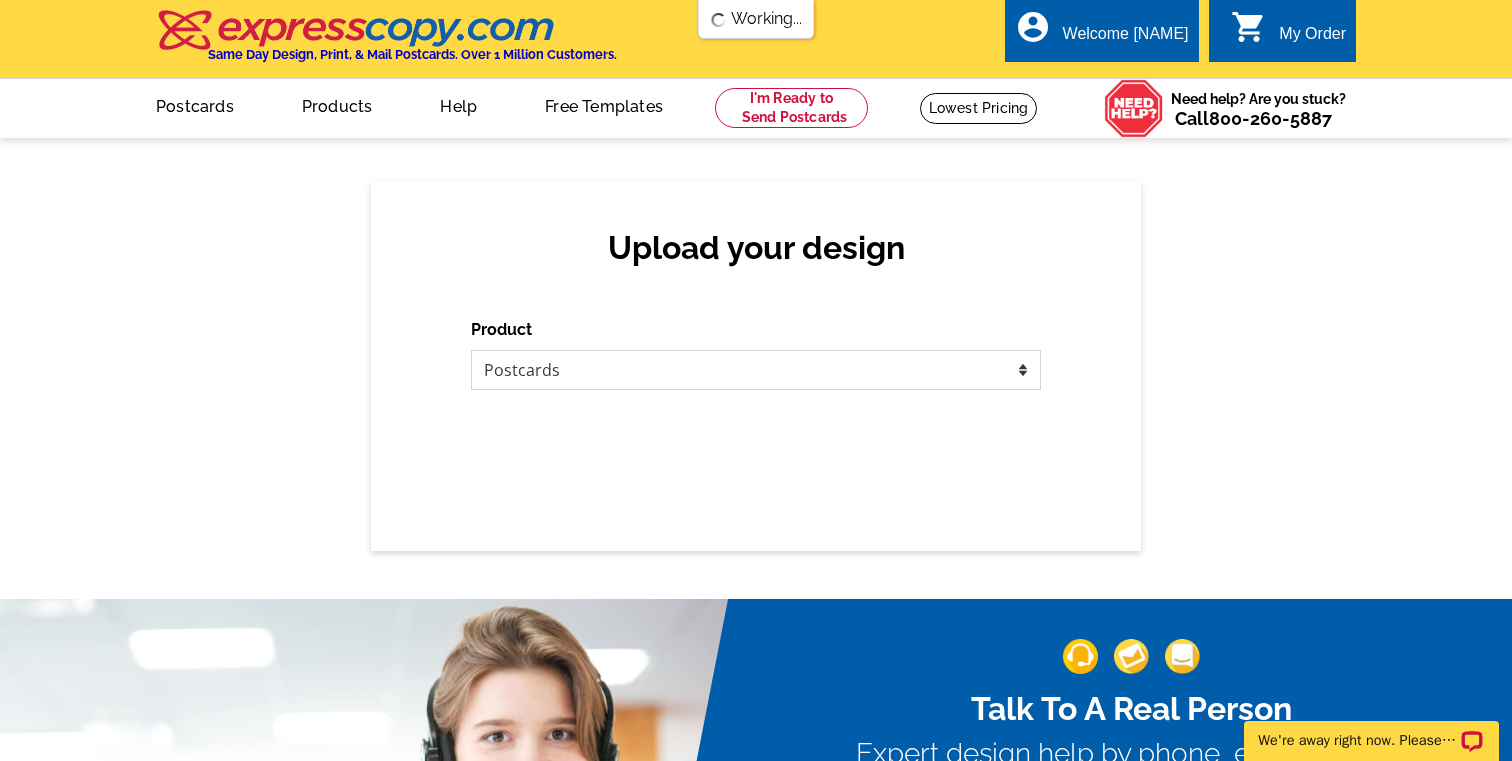 scroll, scrollTop: 0, scrollLeft: 0, axis: both 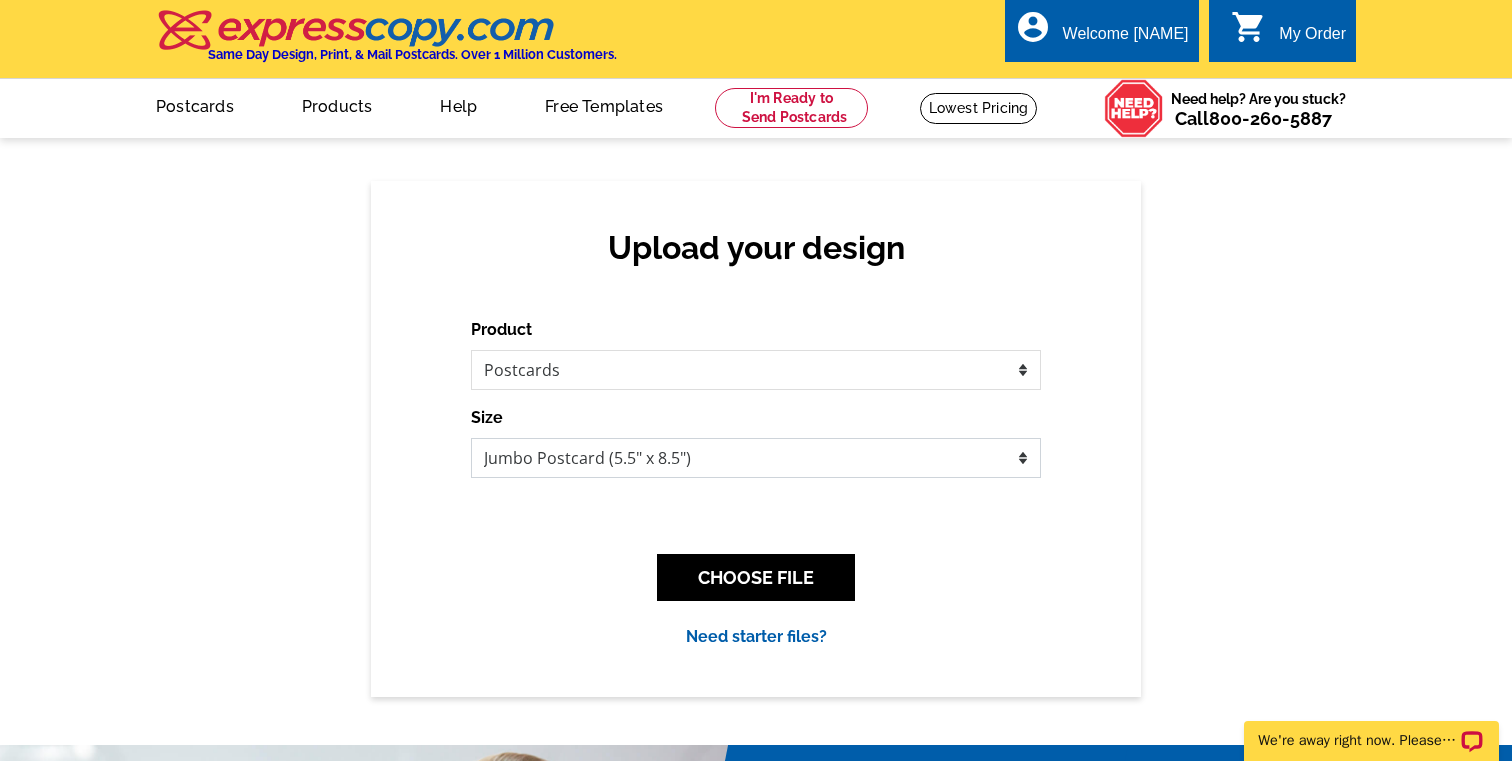 click on "Jumbo Postcard (5.5" x 8.5") Regular Postcard (4.25" x 5.6") Panoramic Postcard (5.75" x 11.25") Giant Postcard (8.5" x 11") EDDM Postcard (6.125" x 8.25")" at bounding box center [756, 458] 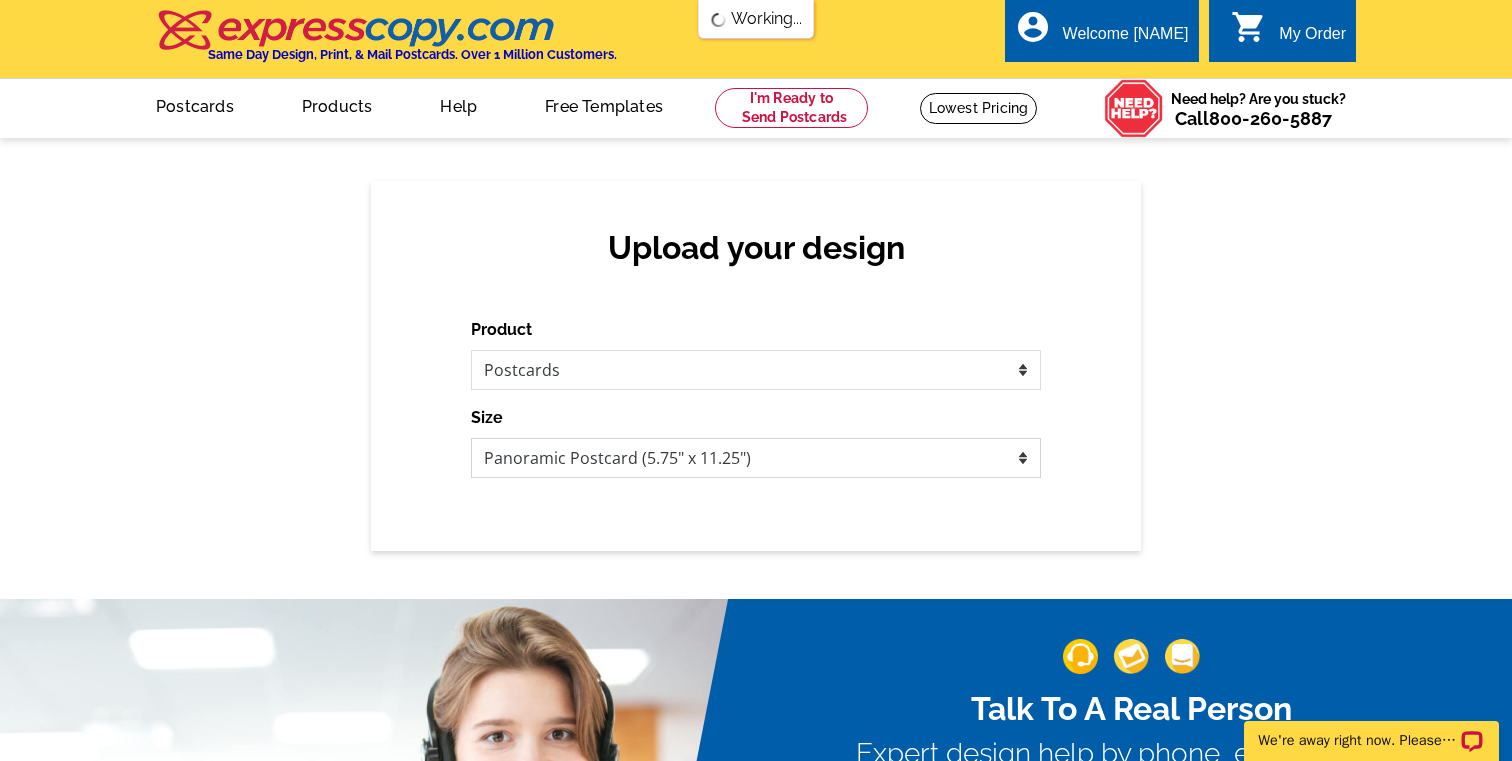 click on "Jumbo Postcard (5.5" x 8.5") Regular Postcard (4.25" x 5.6") Panoramic Postcard (5.75" x 11.25") Giant Postcard (8.5" x 11") EDDM Postcard (6.125" x 8.25")" at bounding box center [756, 458] 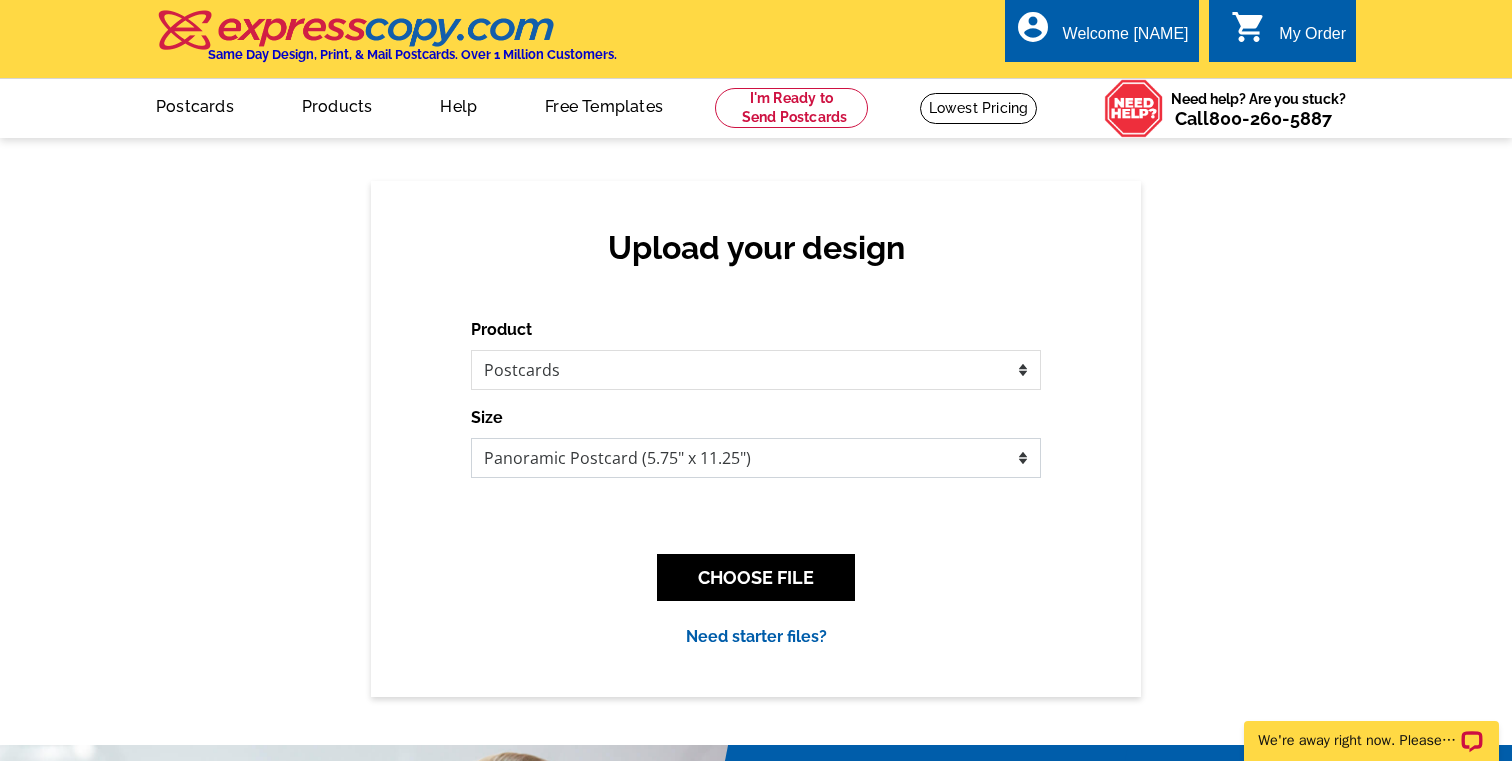 select on "1" 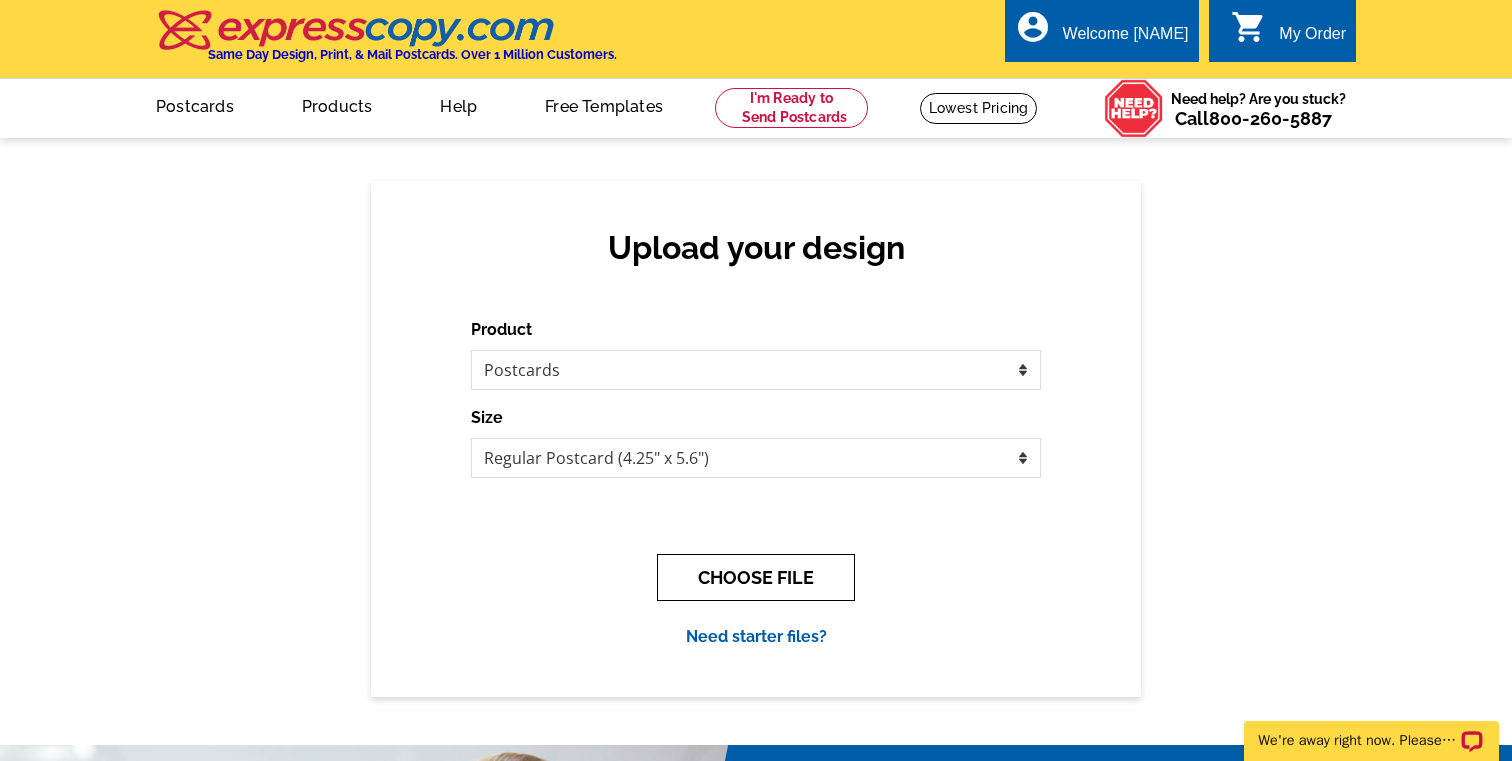 click on "CHOOSE FILE" at bounding box center (756, 577) 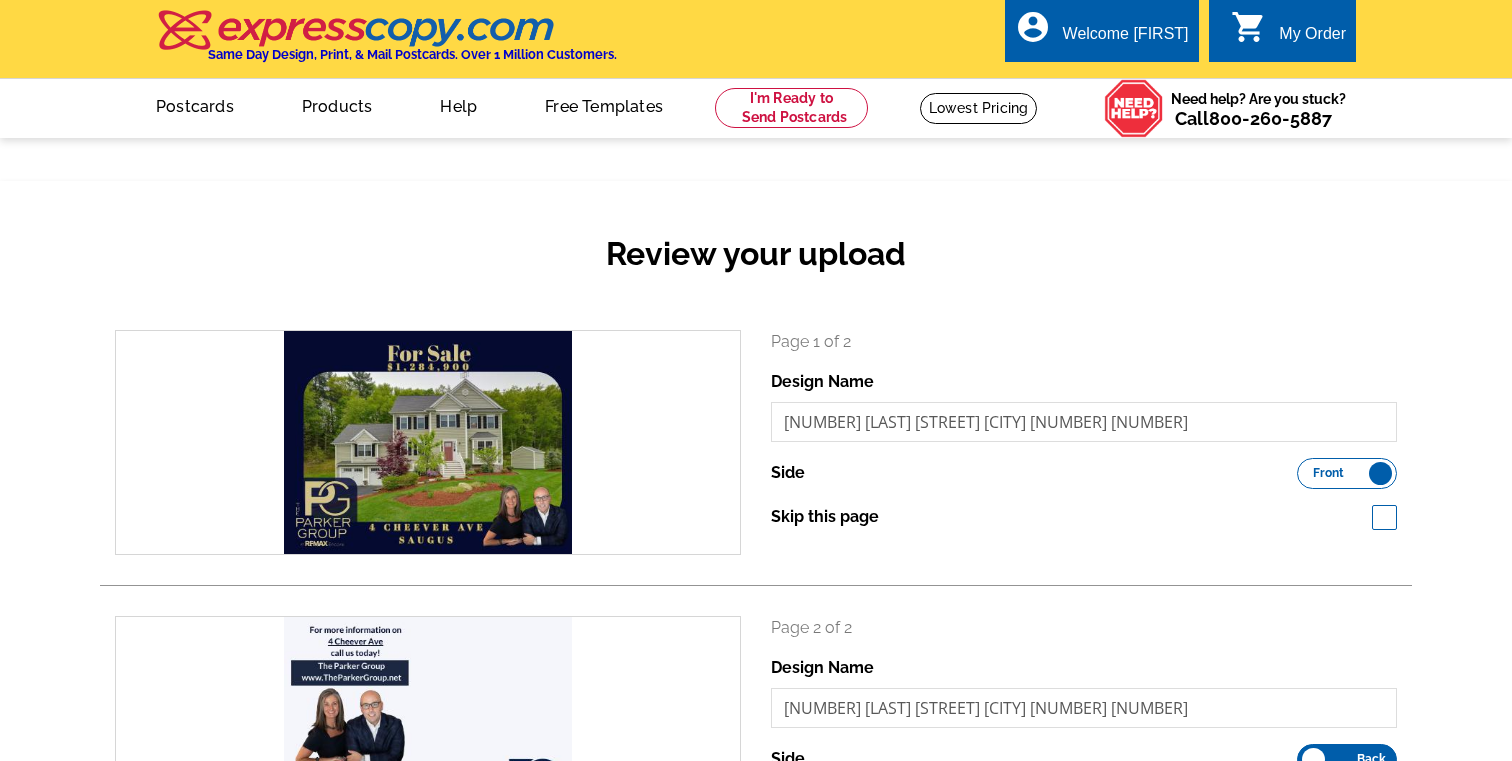 scroll, scrollTop: 0, scrollLeft: 0, axis: both 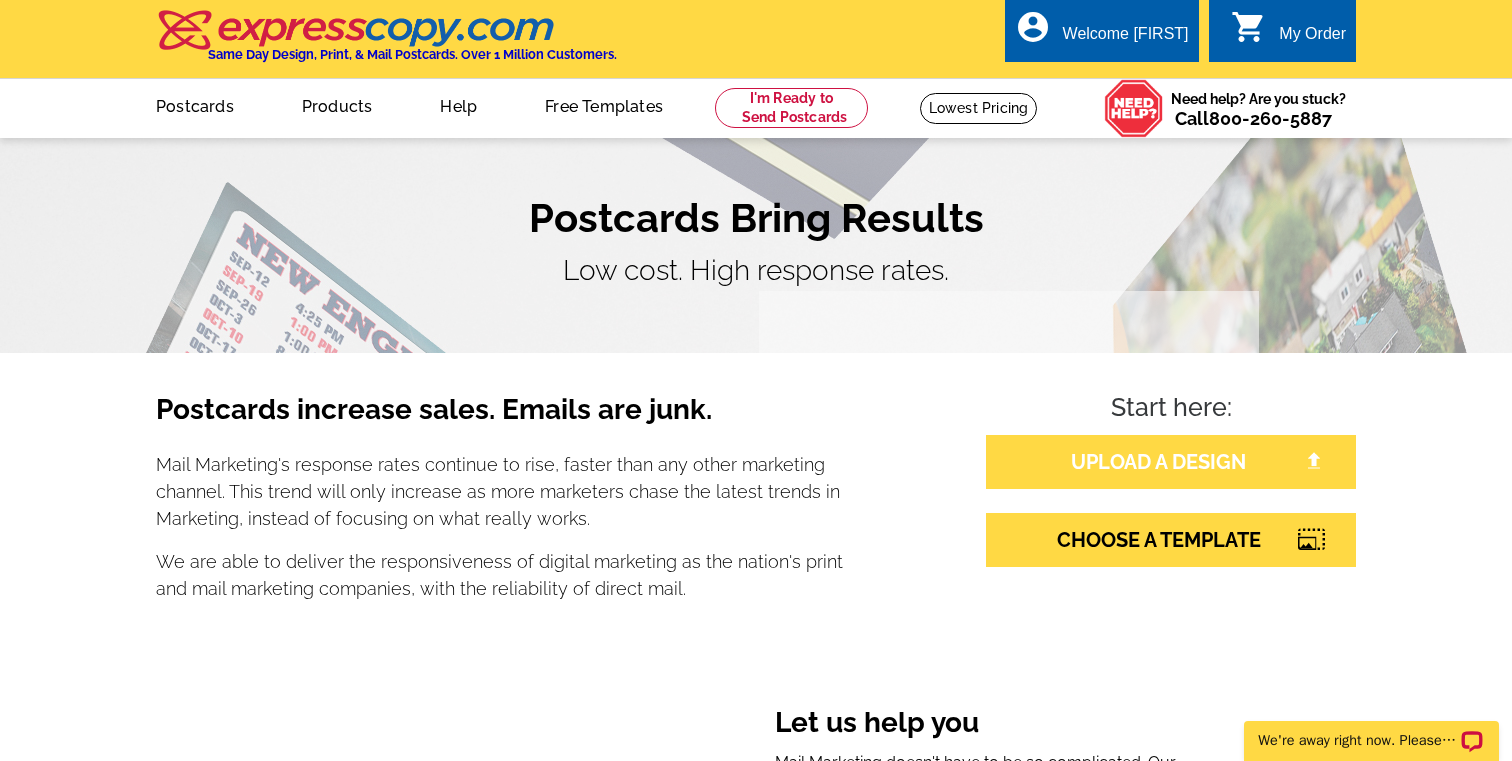 click on "UPLOAD A DESIGN" at bounding box center [1171, 462] 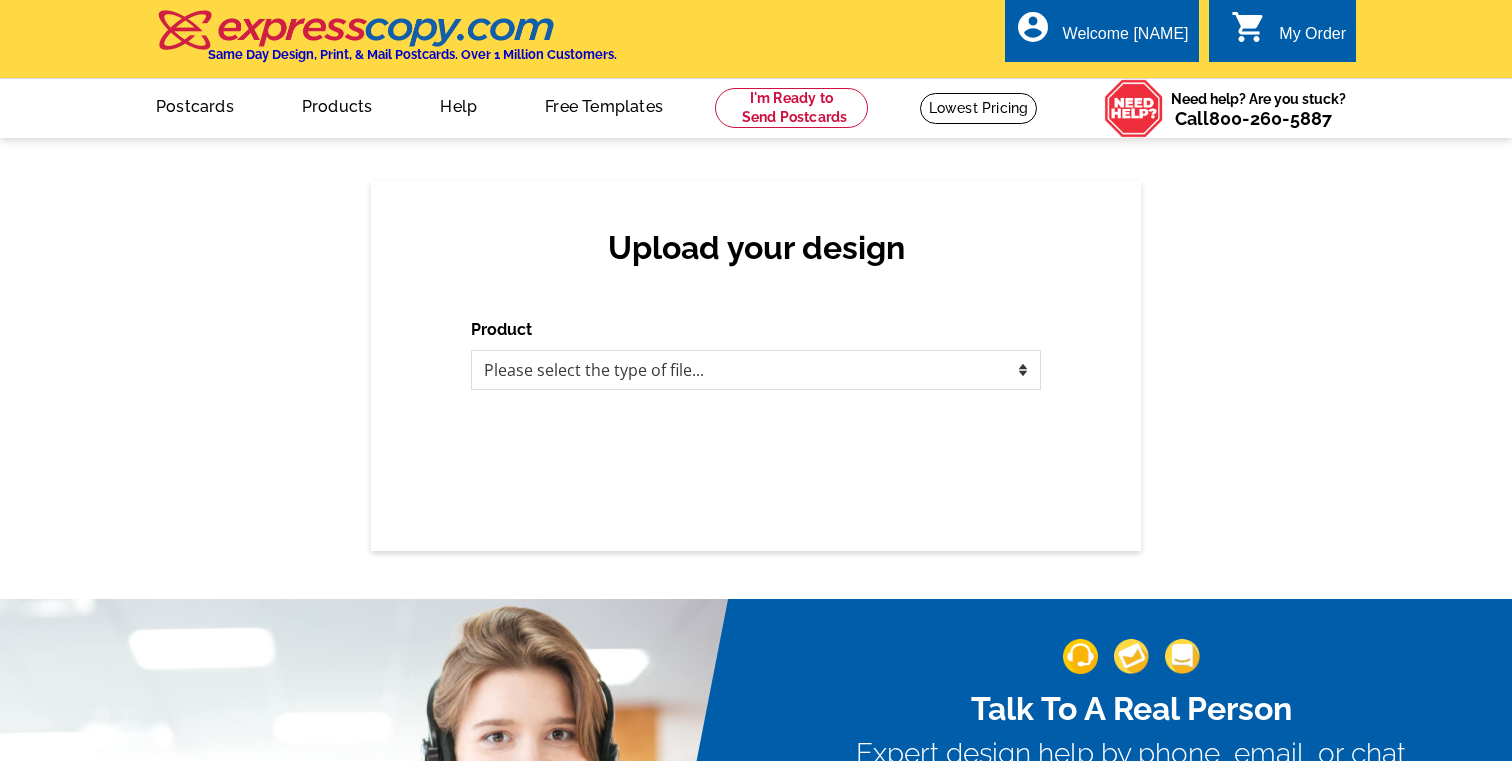 scroll, scrollTop: 0, scrollLeft: 0, axis: both 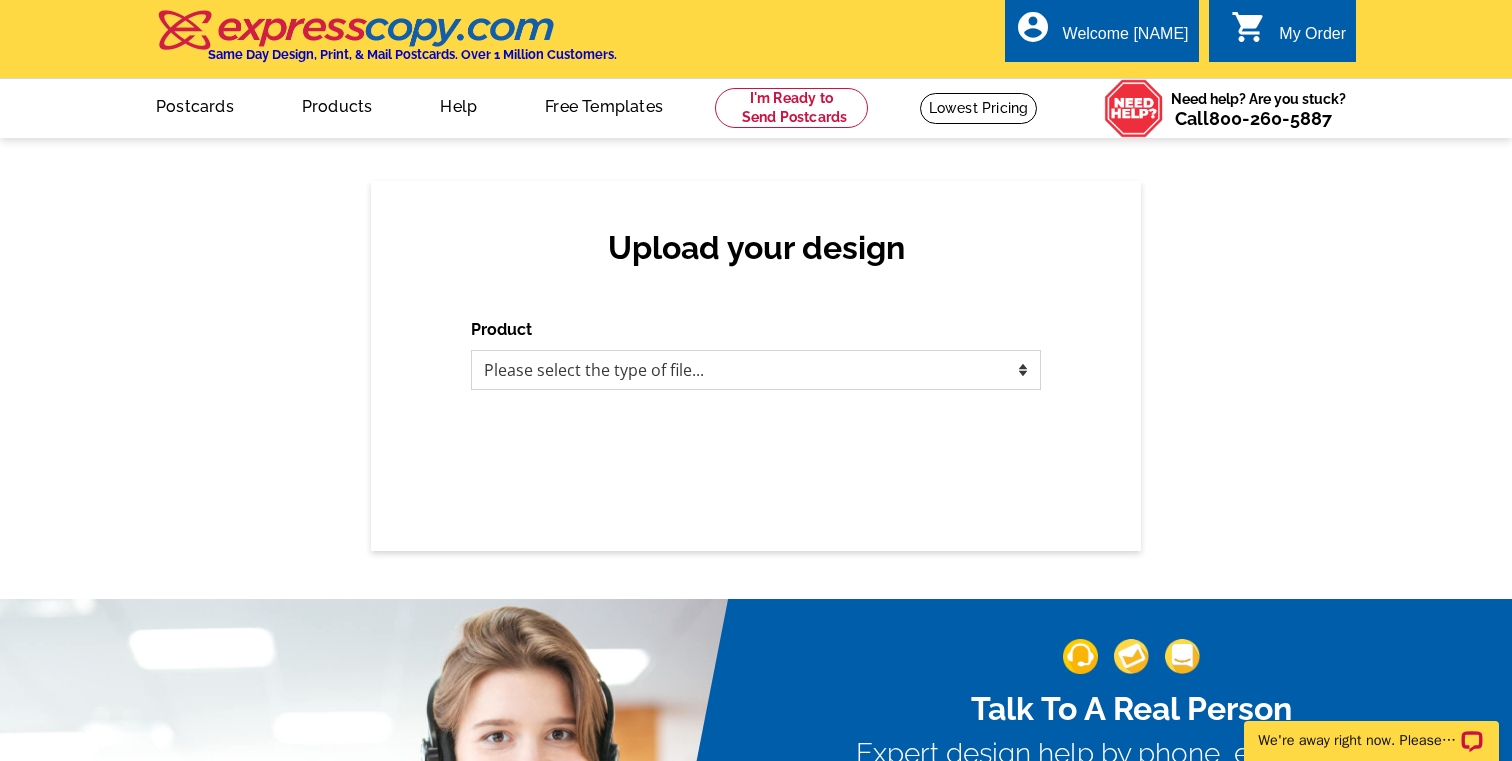 click on "Please select the type of file...
Postcards
Business Cards
Letters and flyers
Greeting Cards
Door Hangers" at bounding box center (756, 370) 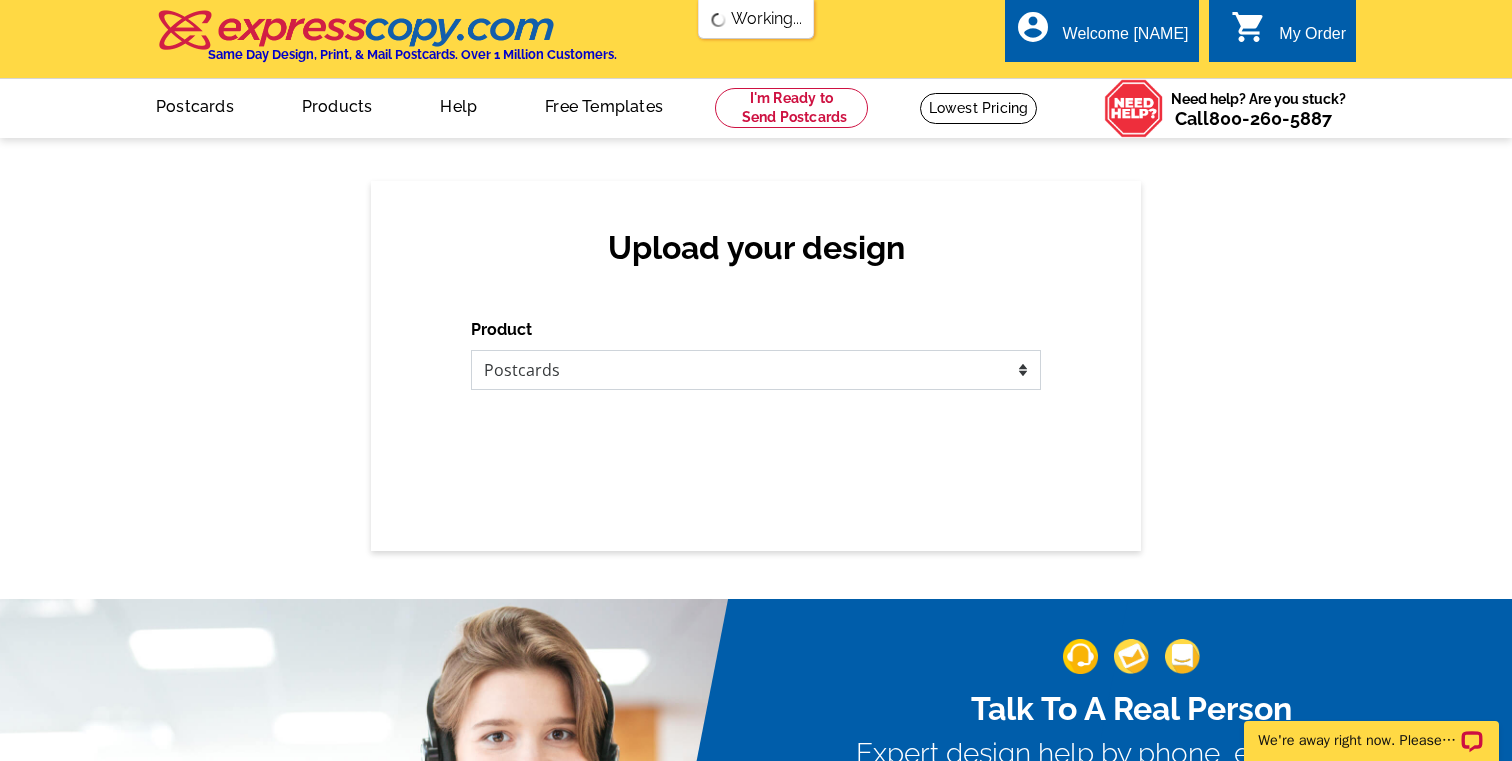 scroll, scrollTop: 0, scrollLeft: 0, axis: both 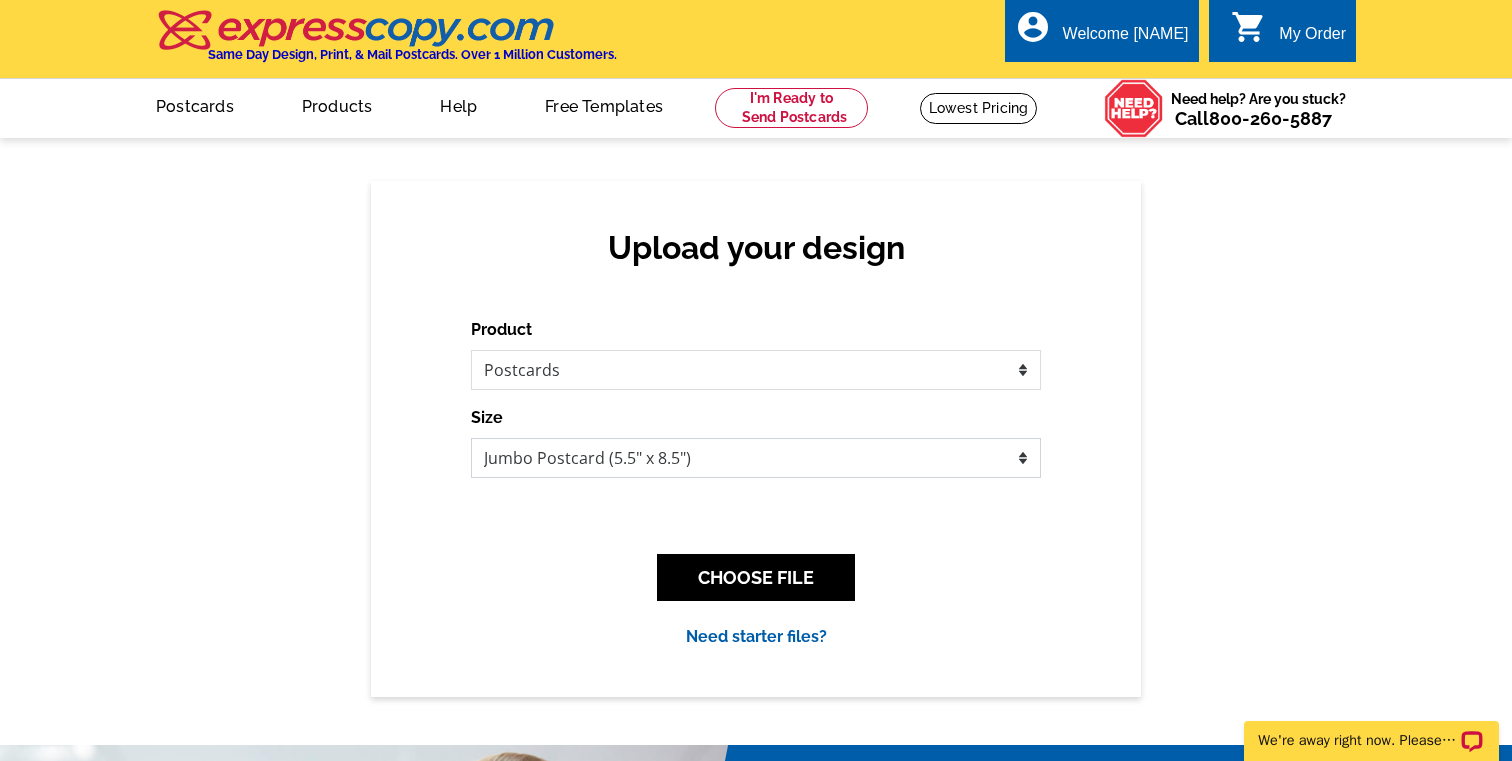 click on "Jumbo Postcard (5.5" x 8.5") Regular Postcard (4.25" x 5.6") Panoramic Postcard (5.75" x 11.25") Giant Postcard (8.5" x 11") EDDM Postcard (6.125" x 8.25")" at bounding box center (756, 458) 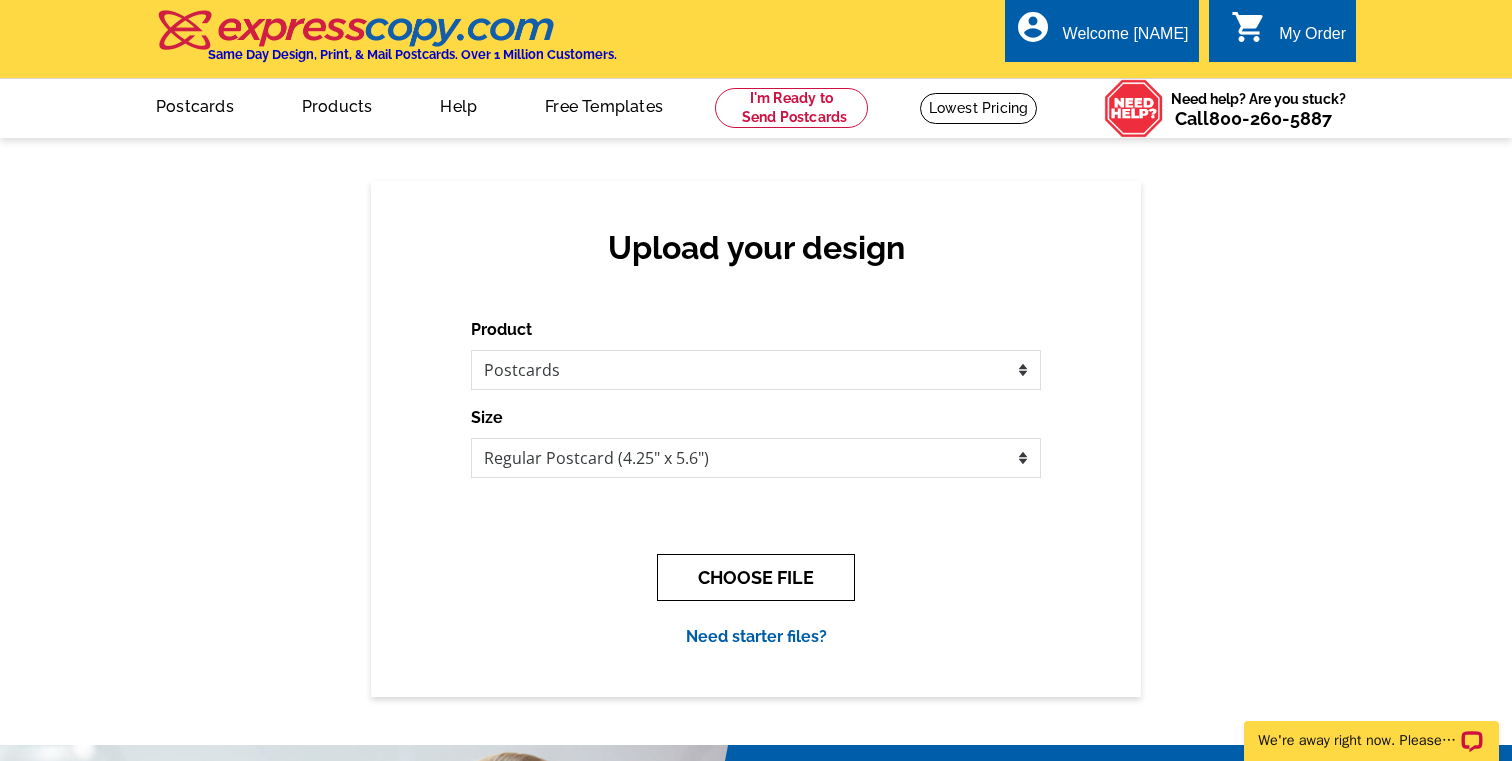 click on "CHOOSE FILE" at bounding box center (756, 577) 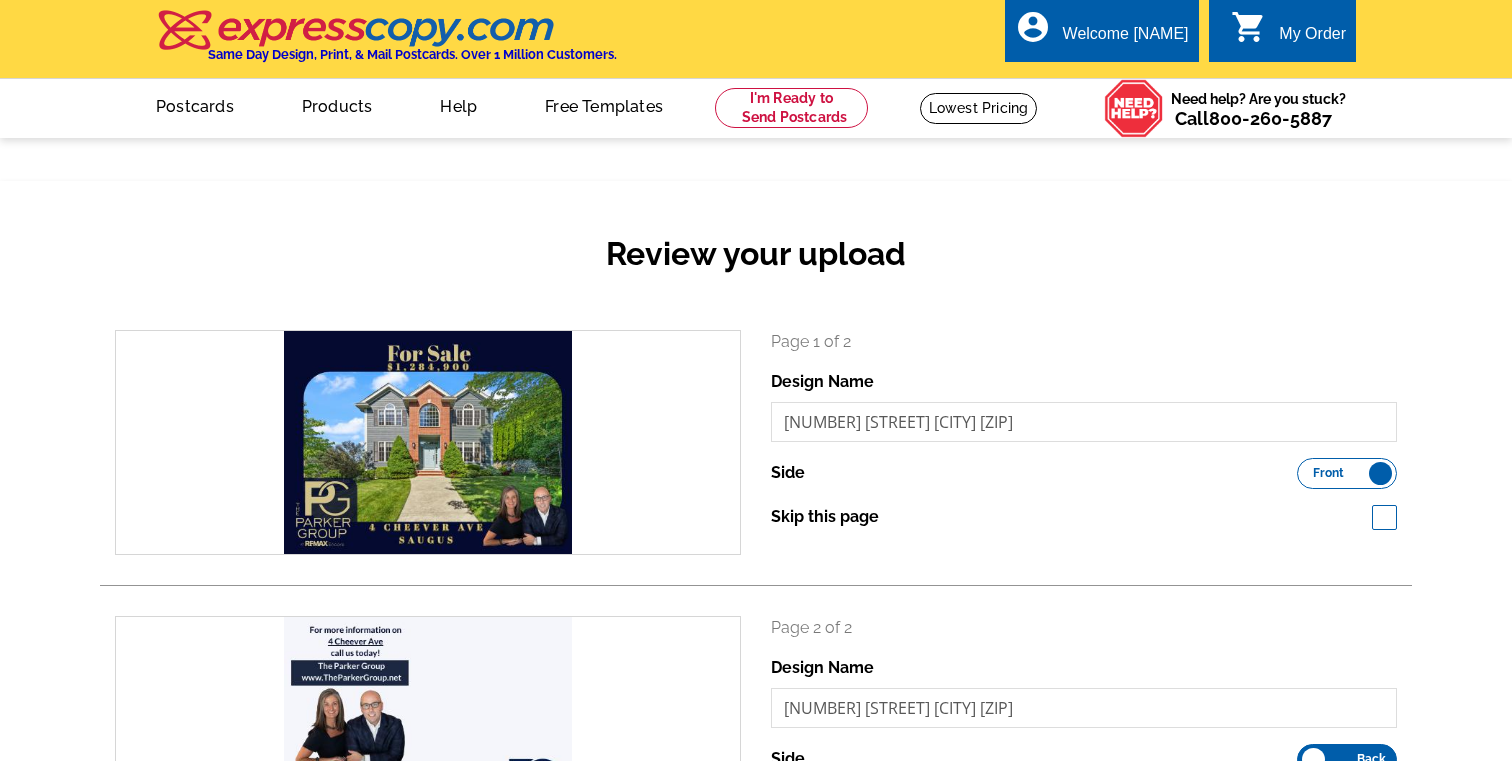 scroll, scrollTop: 0, scrollLeft: 0, axis: both 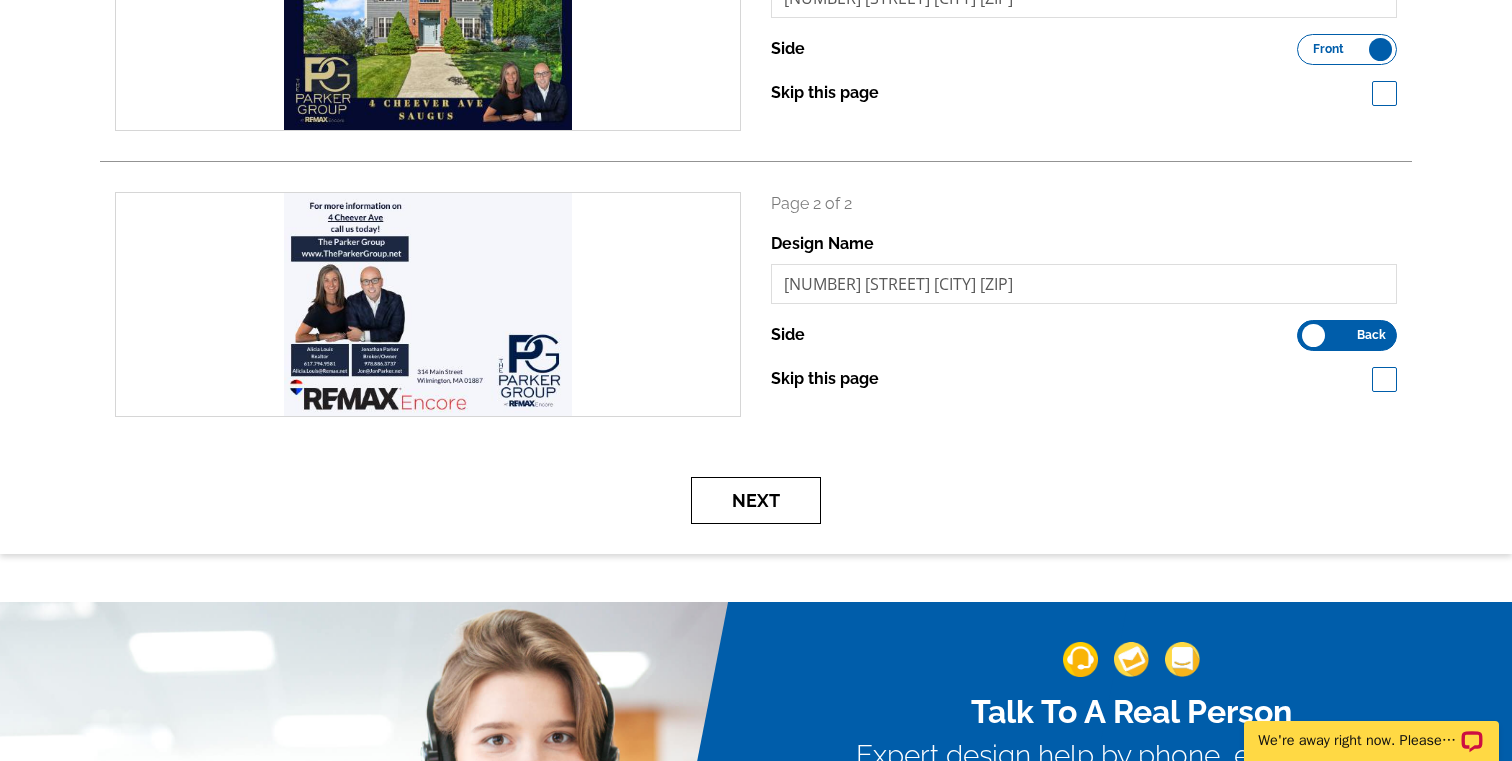 click on "Next" at bounding box center (756, 500) 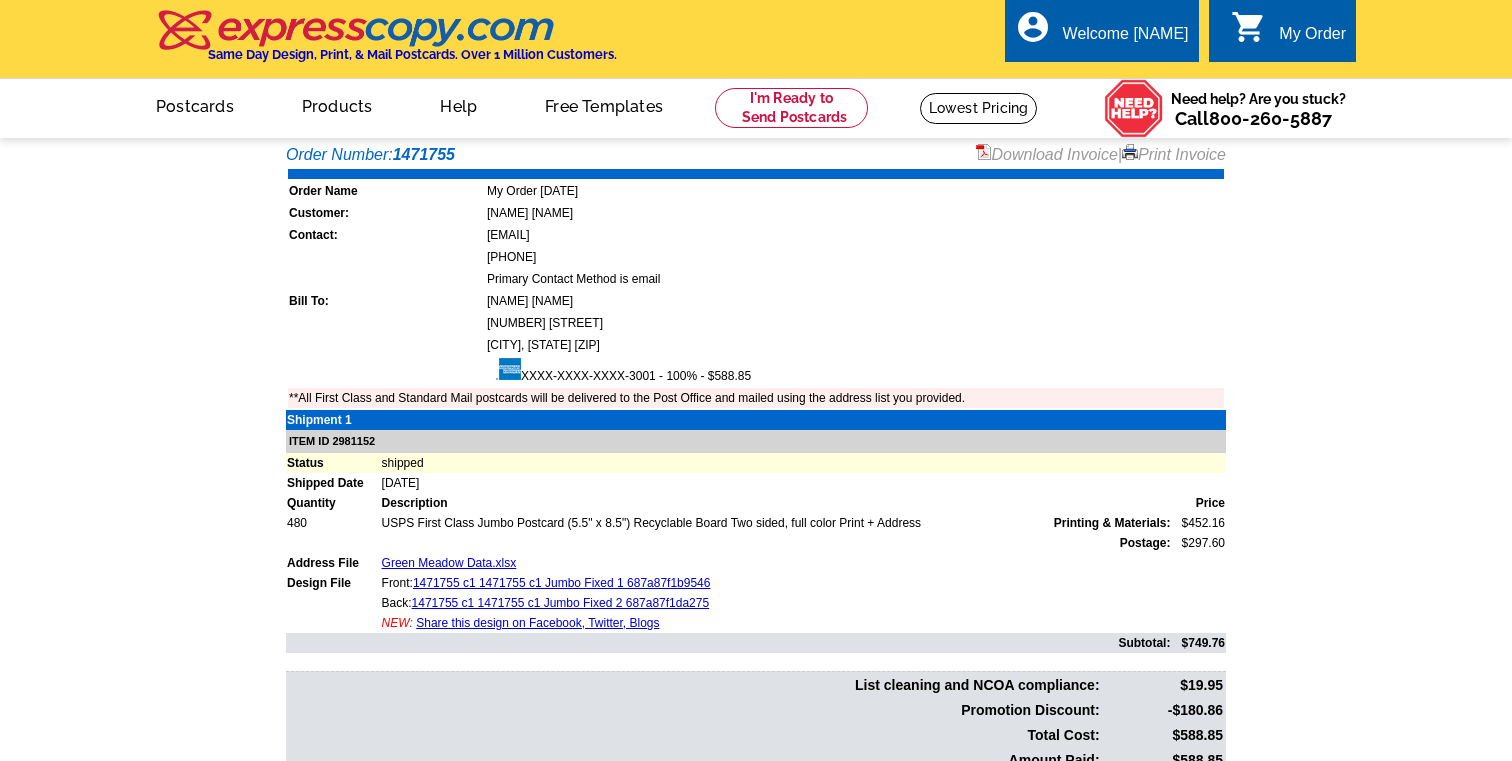 scroll, scrollTop: 0, scrollLeft: 0, axis: both 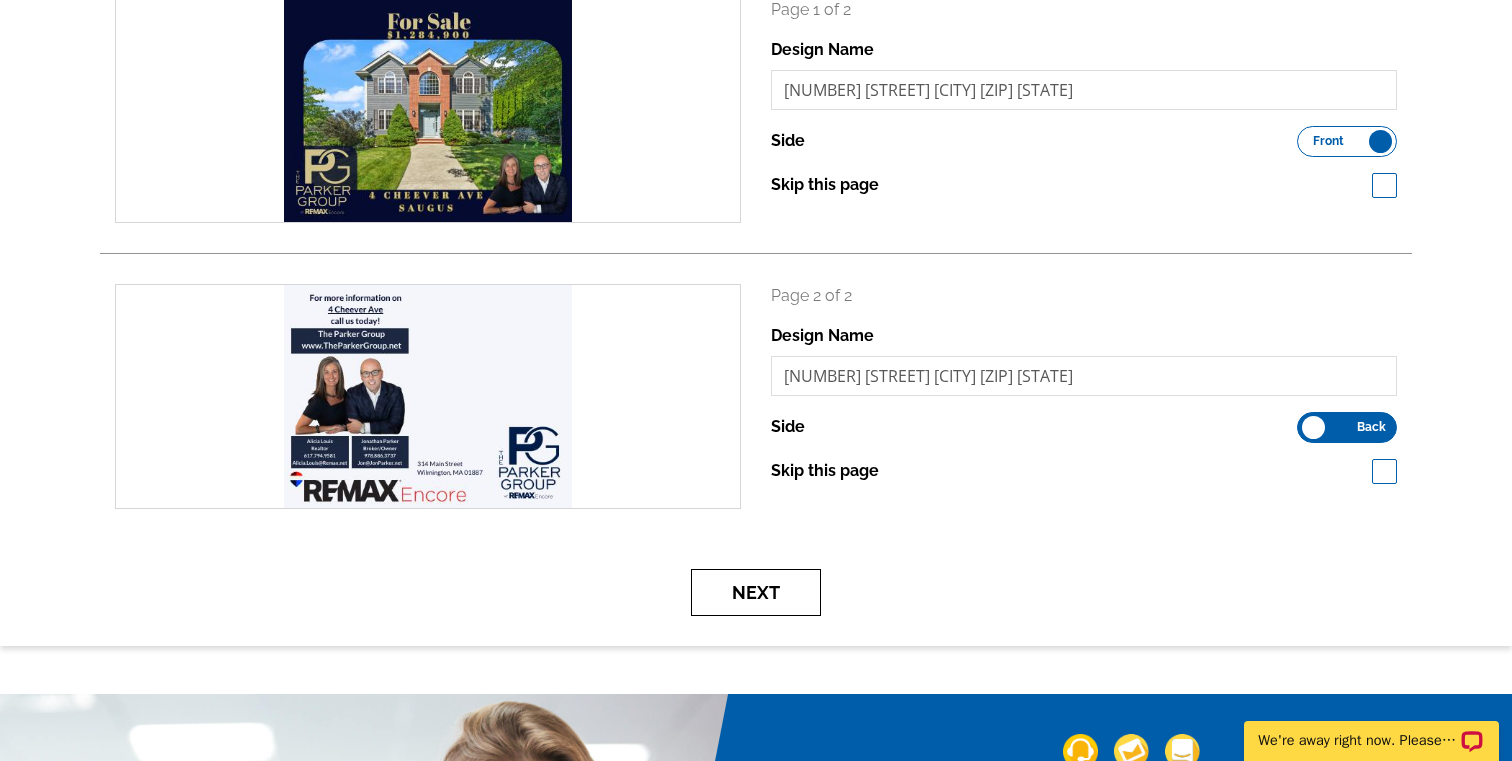 click on "Next" at bounding box center [756, 592] 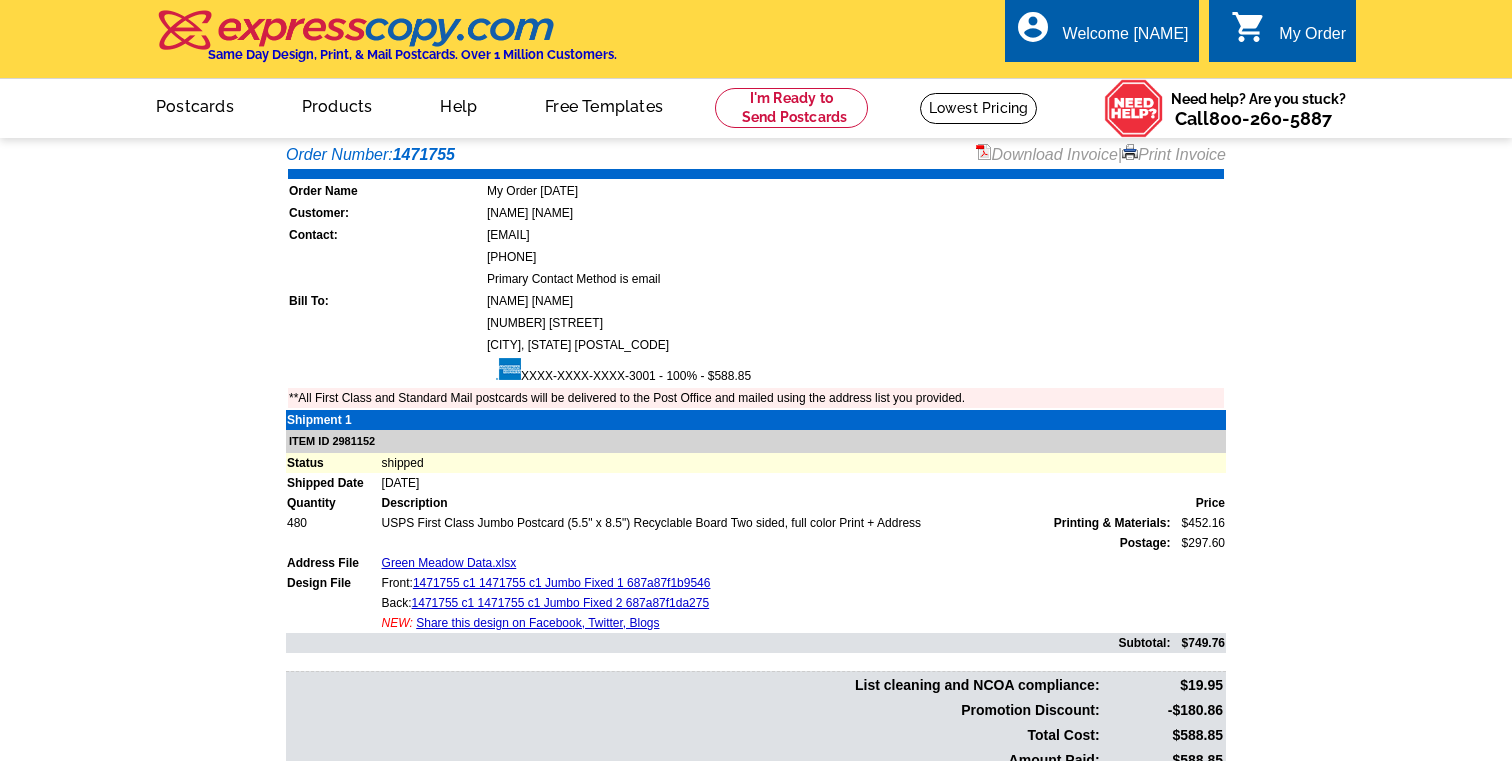 scroll, scrollTop: 0, scrollLeft: 0, axis: both 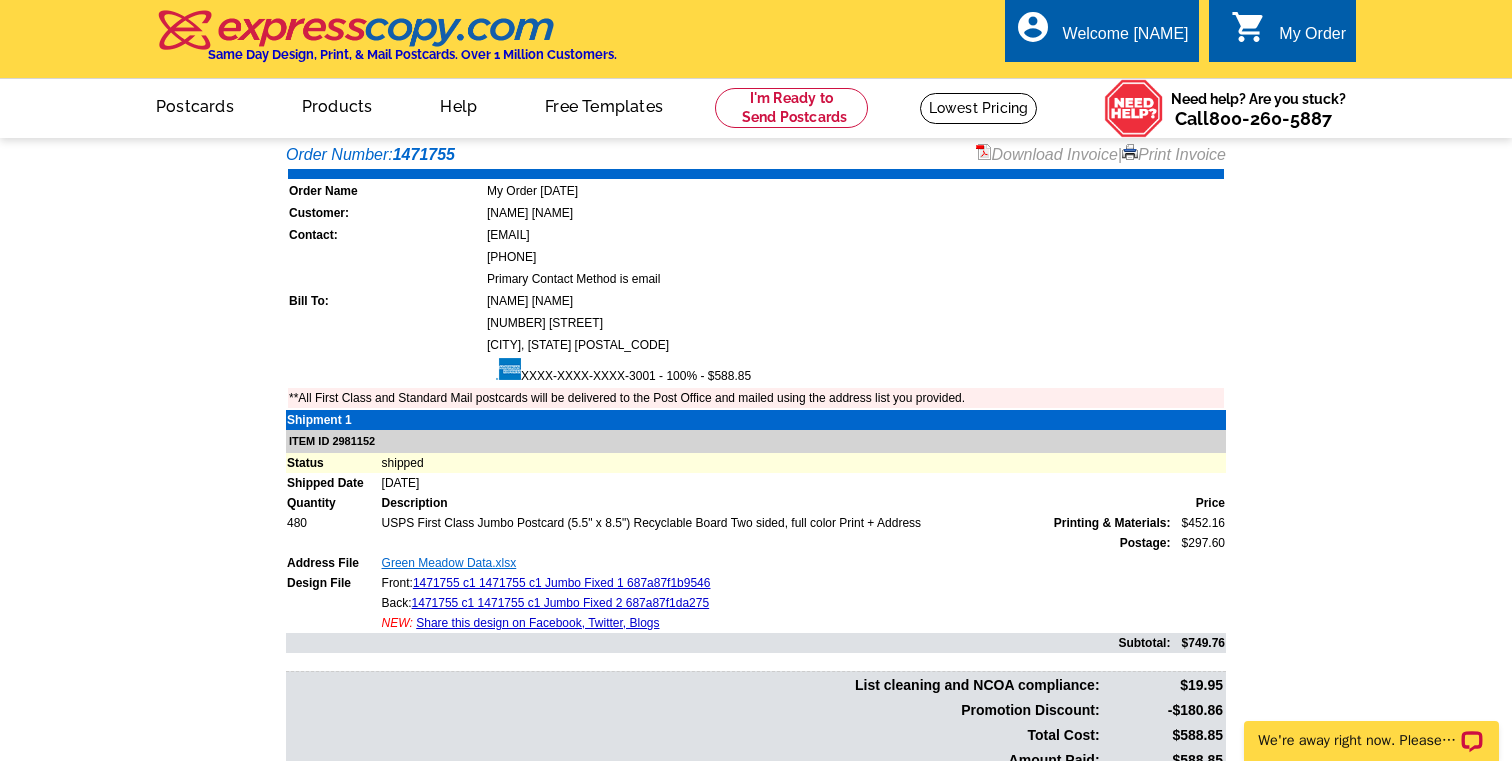 click on "Green Meadow Data.xlsx" at bounding box center [449, 563] 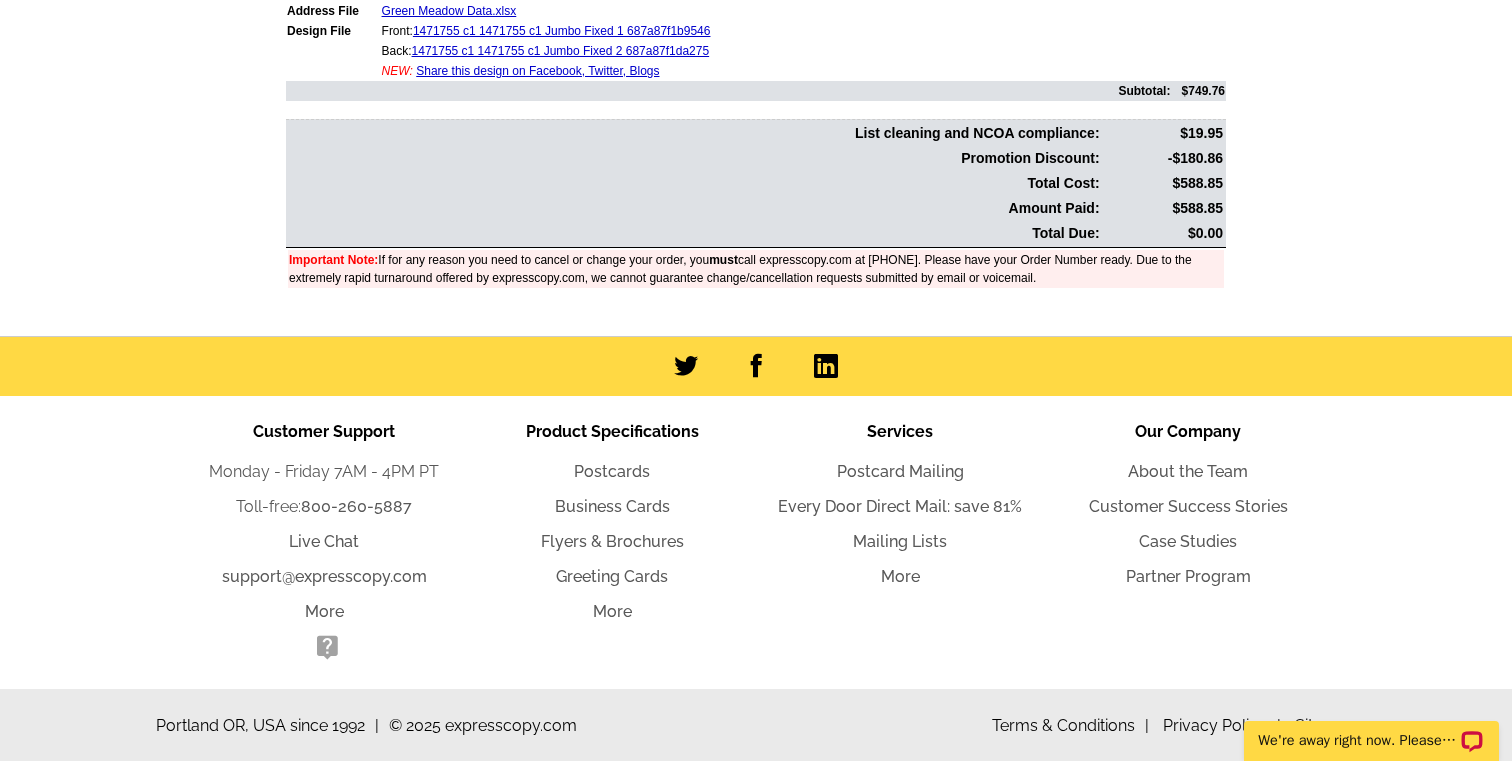 scroll, scrollTop: 0, scrollLeft: 0, axis: both 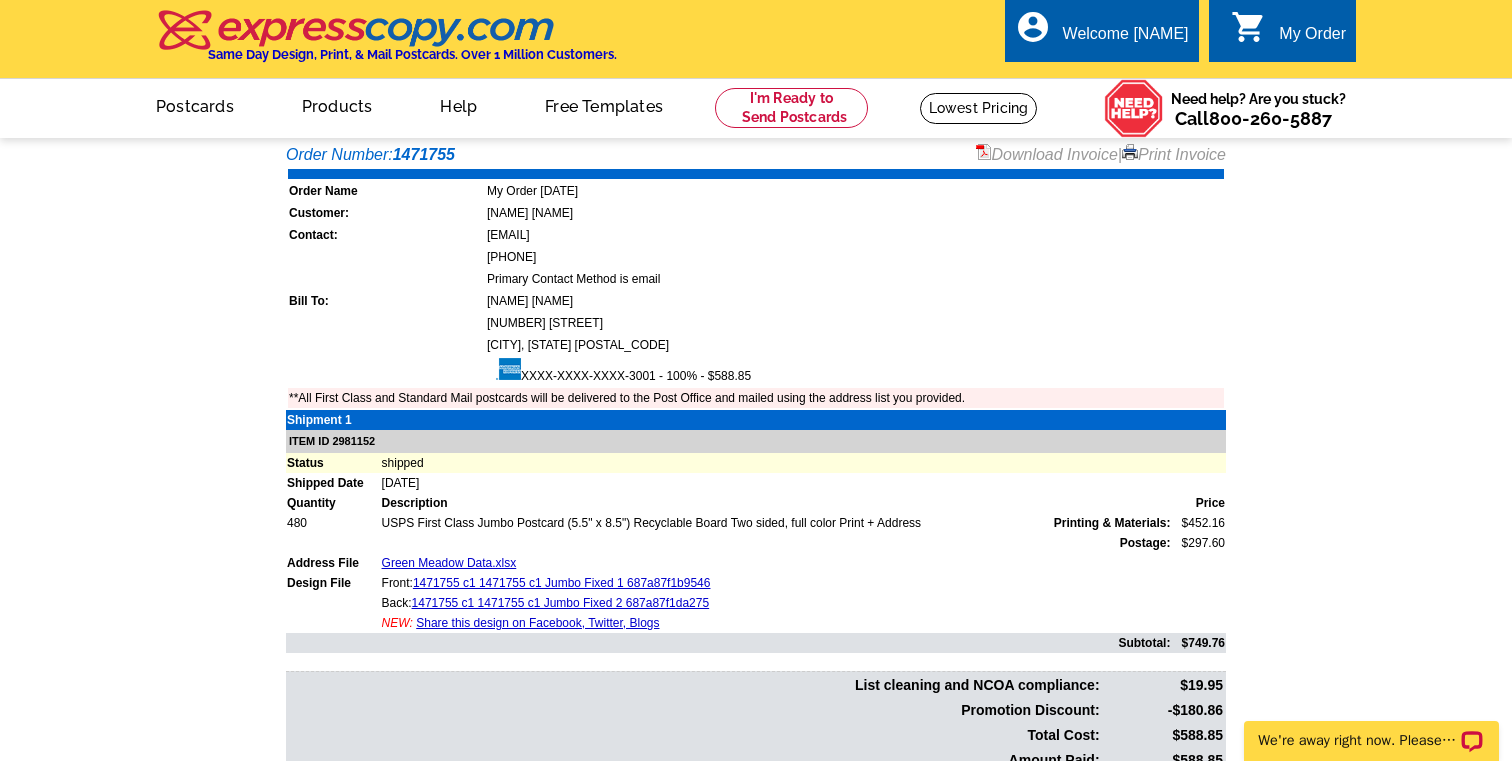 click on "My Order" at bounding box center [1312, 39] 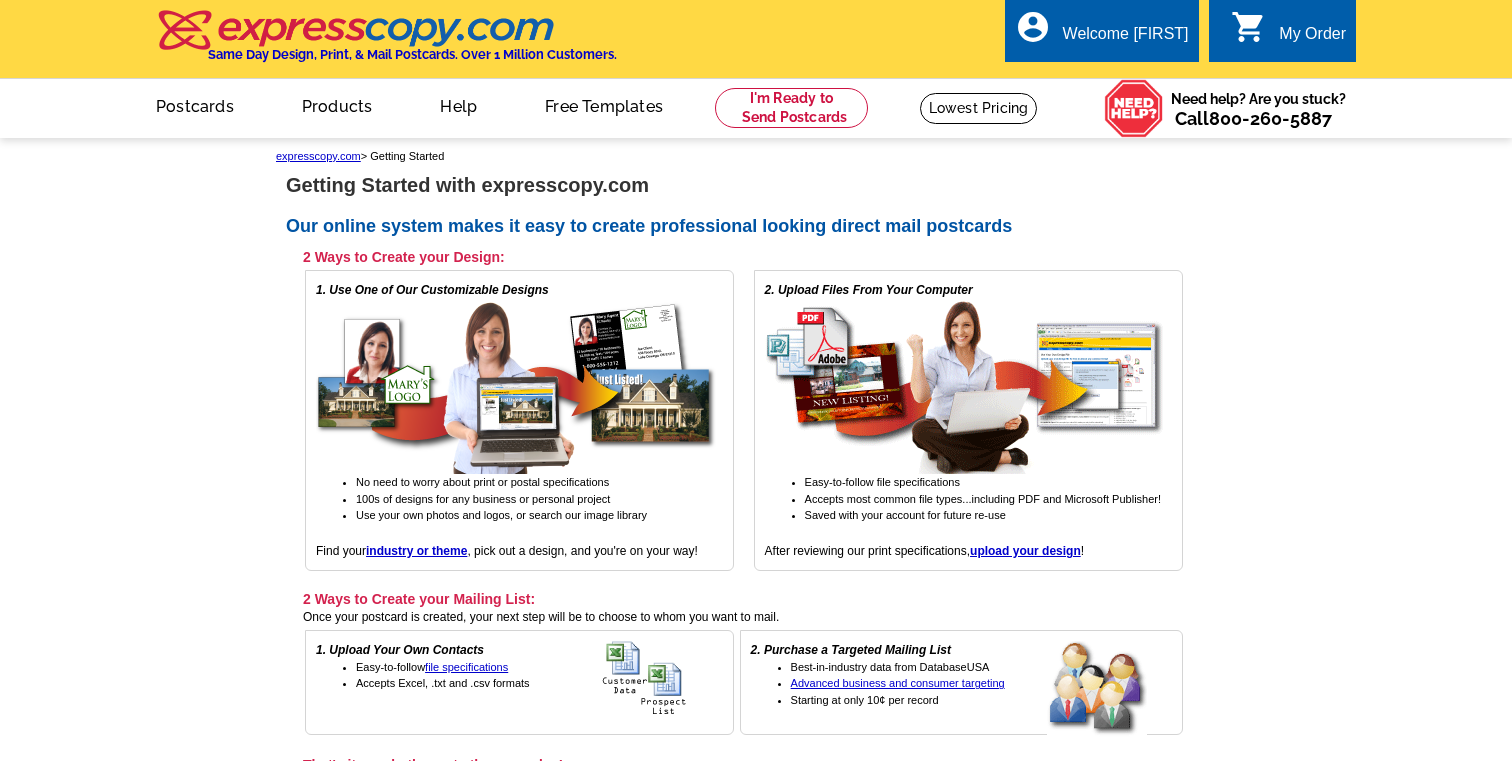 scroll, scrollTop: 0, scrollLeft: 0, axis: both 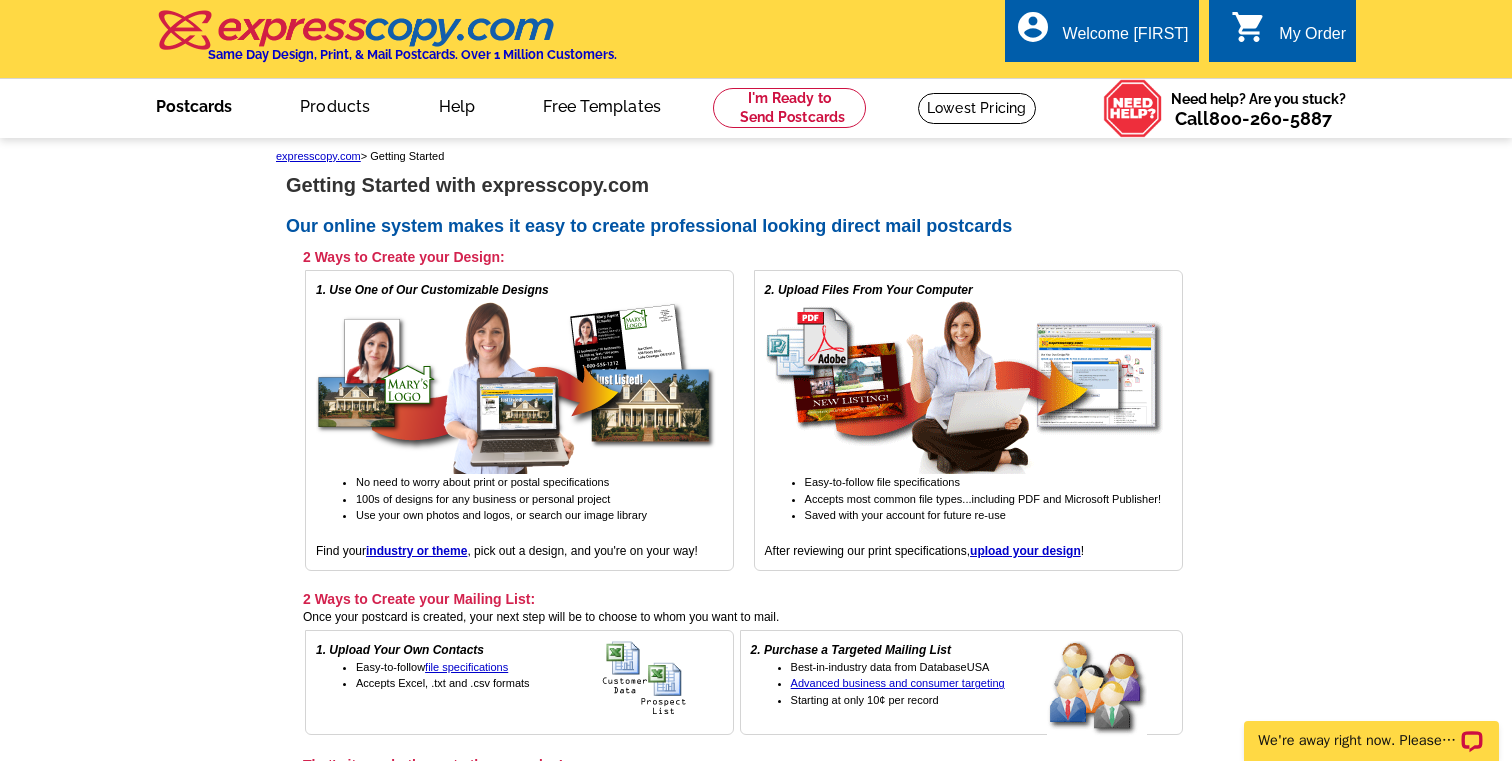 click on "Postcards" at bounding box center (194, 104) 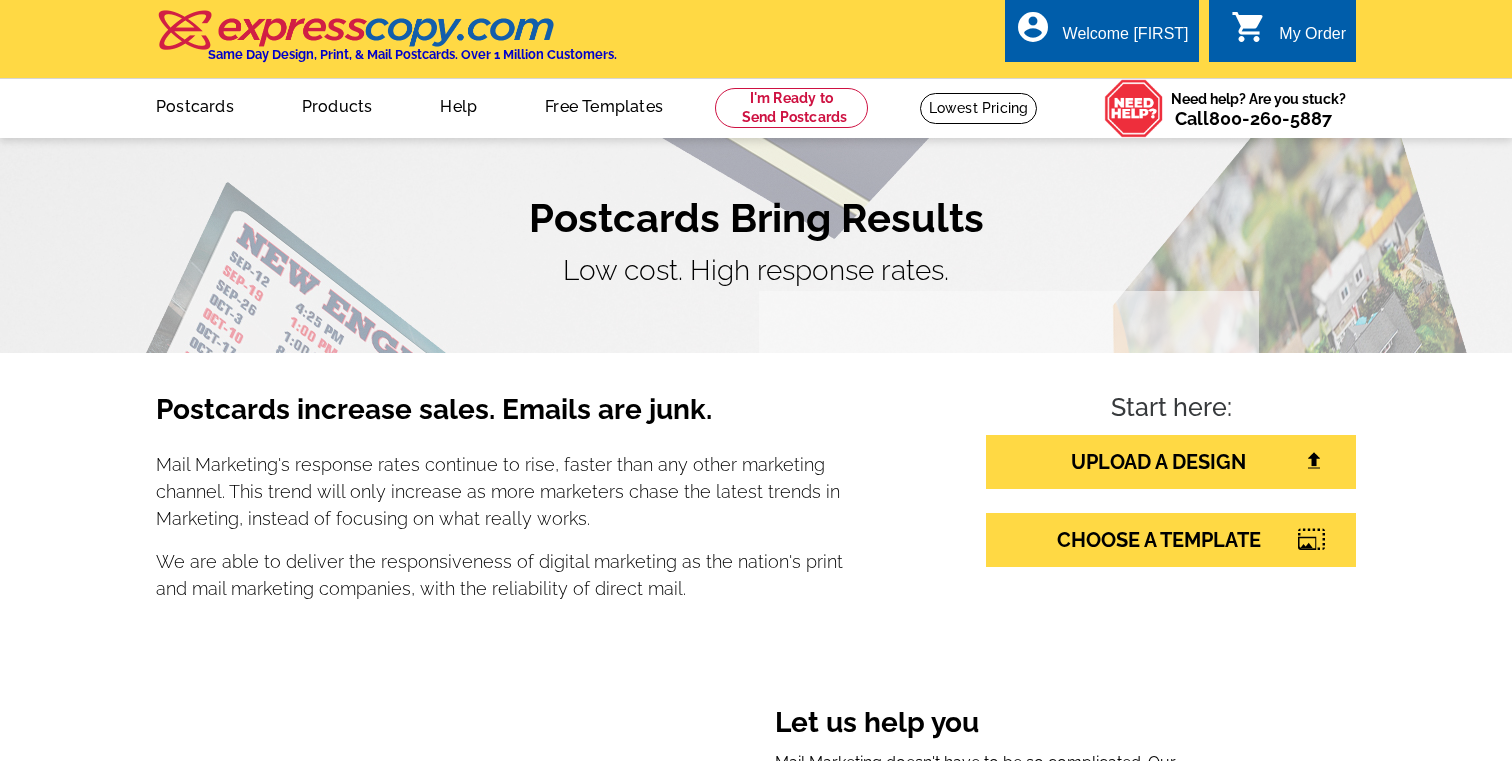 scroll, scrollTop: 0, scrollLeft: 0, axis: both 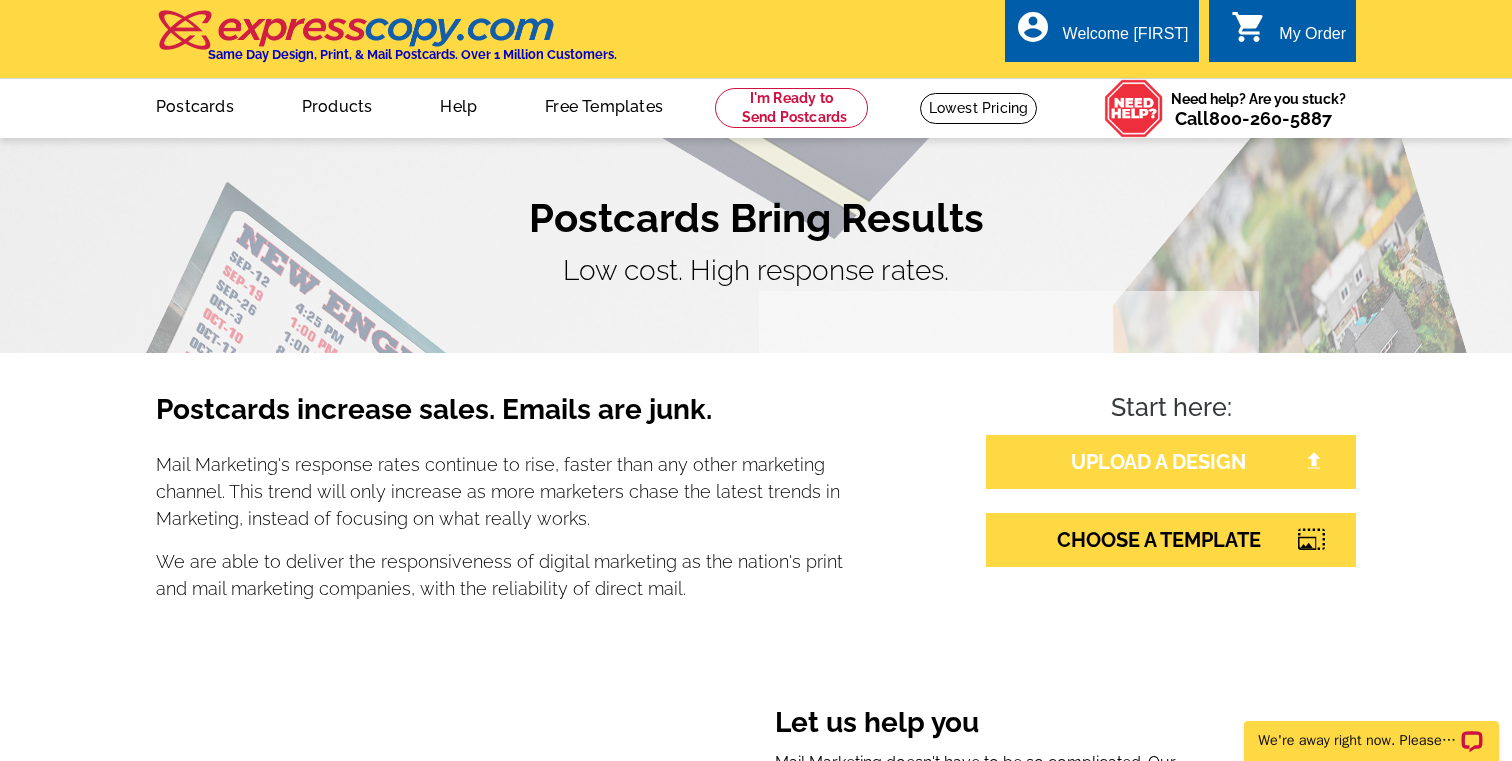 click on "UPLOAD A DESIGN" at bounding box center [1171, 462] 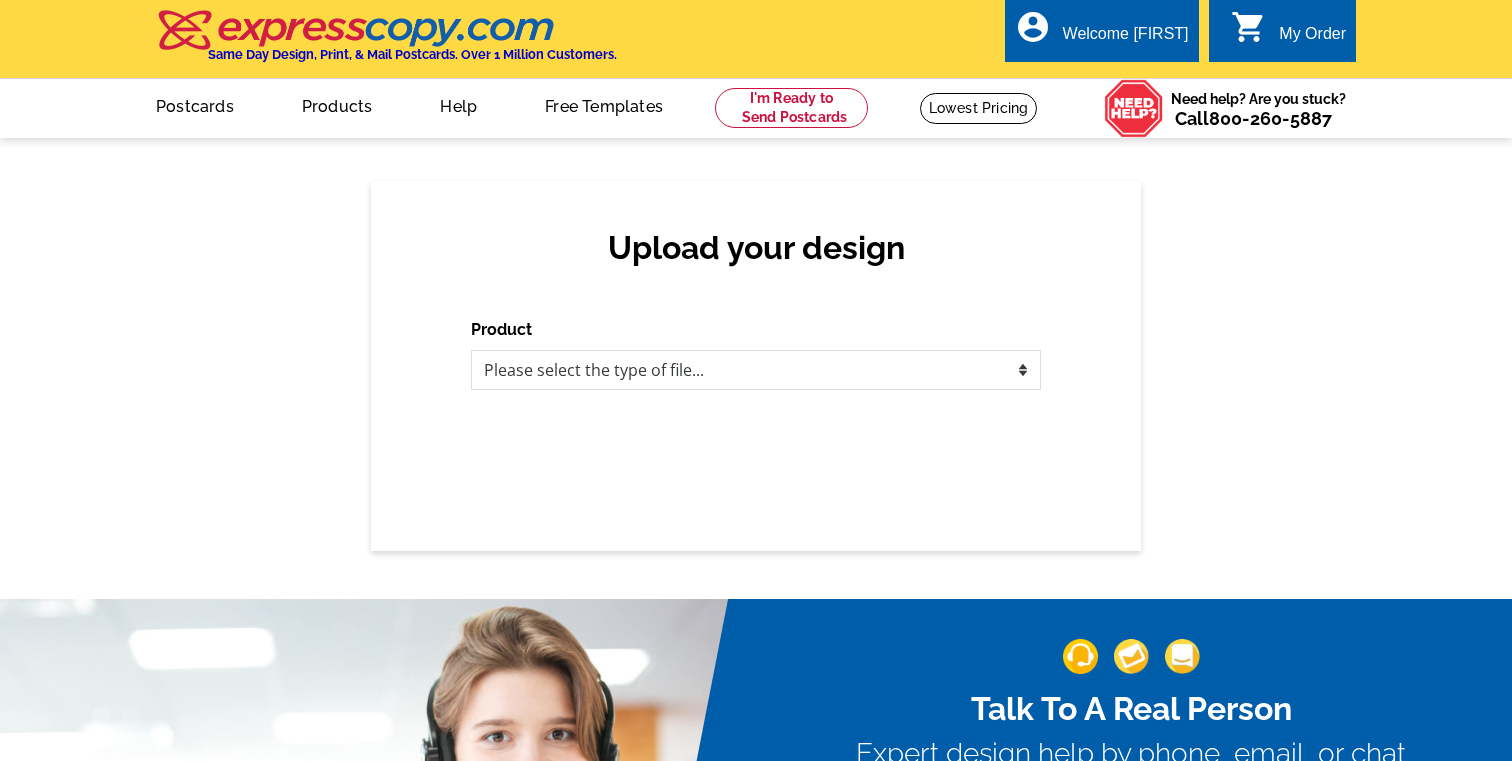 scroll, scrollTop: 0, scrollLeft: 0, axis: both 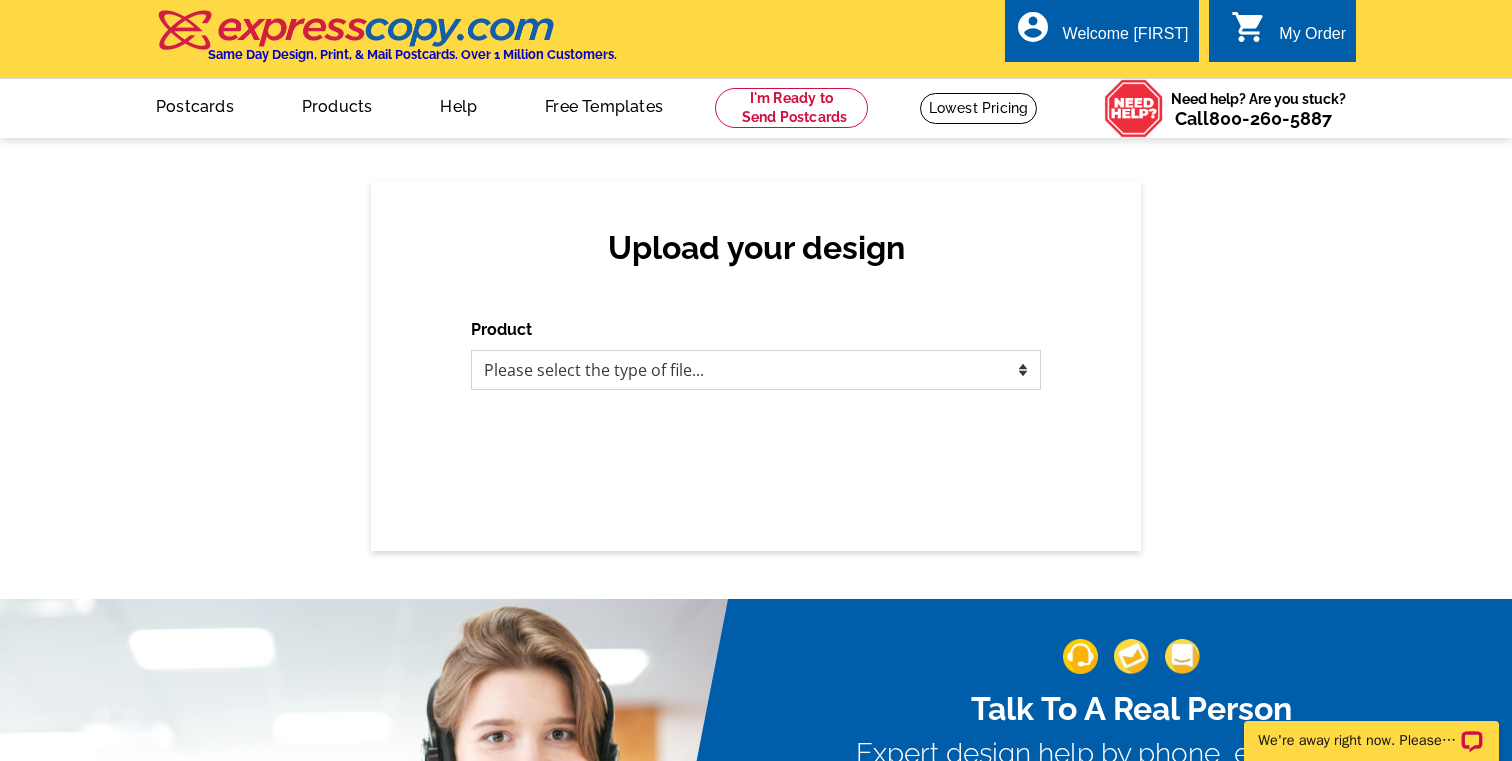 click on "Please select the type of file...
Postcards
Business Cards
Letters and flyers
Greeting Cards
Door Hangers" at bounding box center (756, 370) 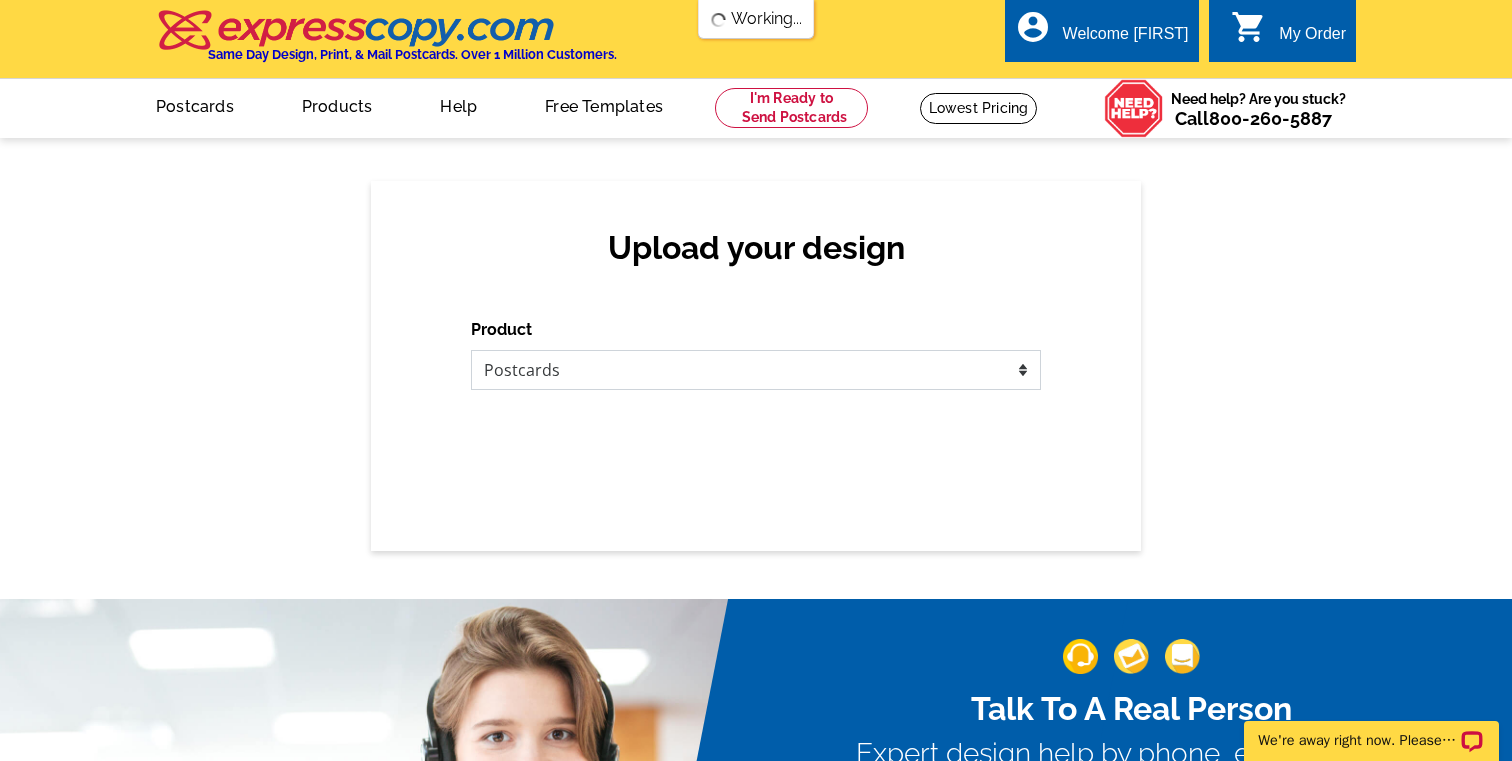 scroll, scrollTop: 0, scrollLeft: 0, axis: both 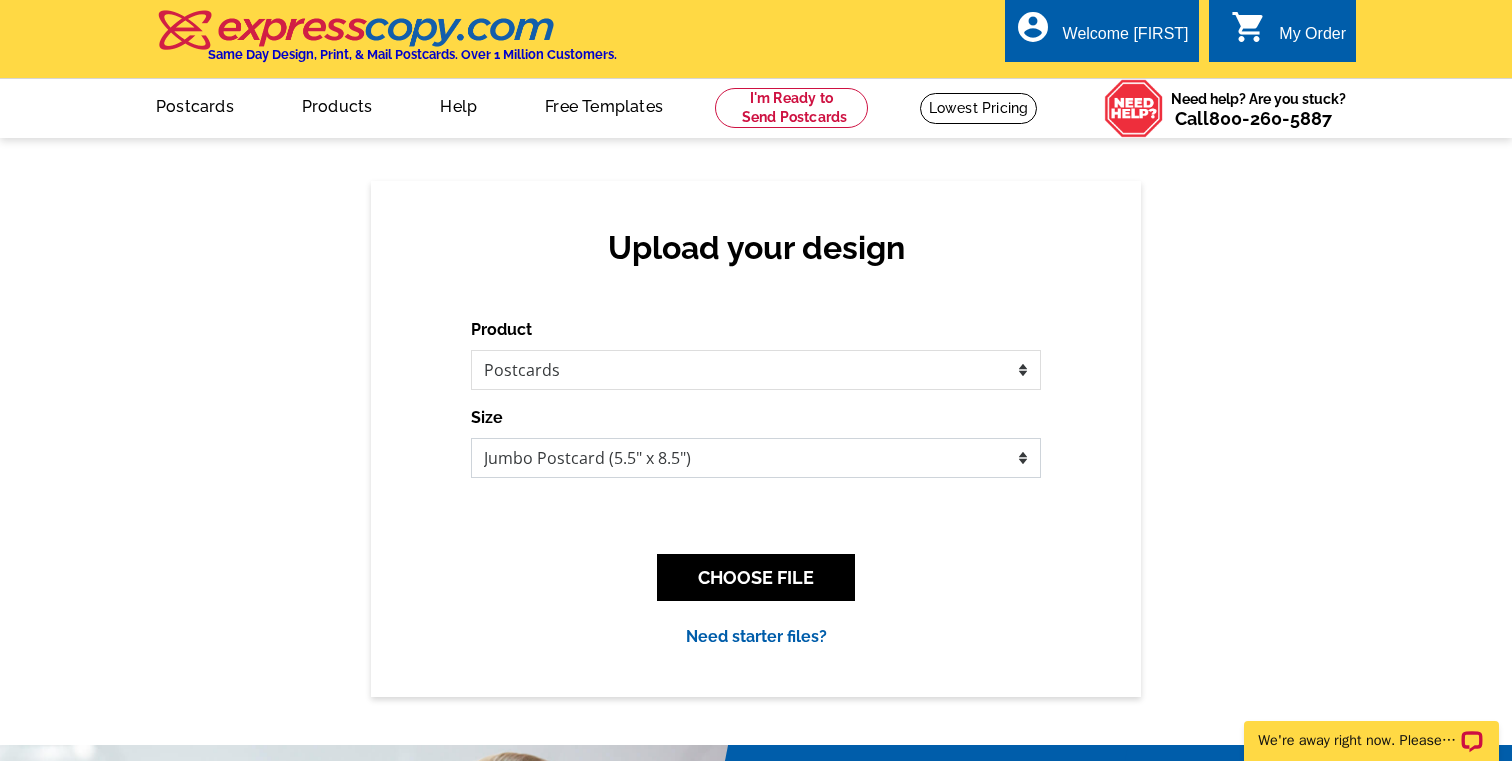 click on "Jumbo Postcard (5.5" x 8.5") Regular Postcard (4.25" x 5.6") Panoramic Postcard (5.75" x 11.25") Giant Postcard (8.5" x 11") EDDM Postcard (6.125" x 8.25")" at bounding box center [756, 458] 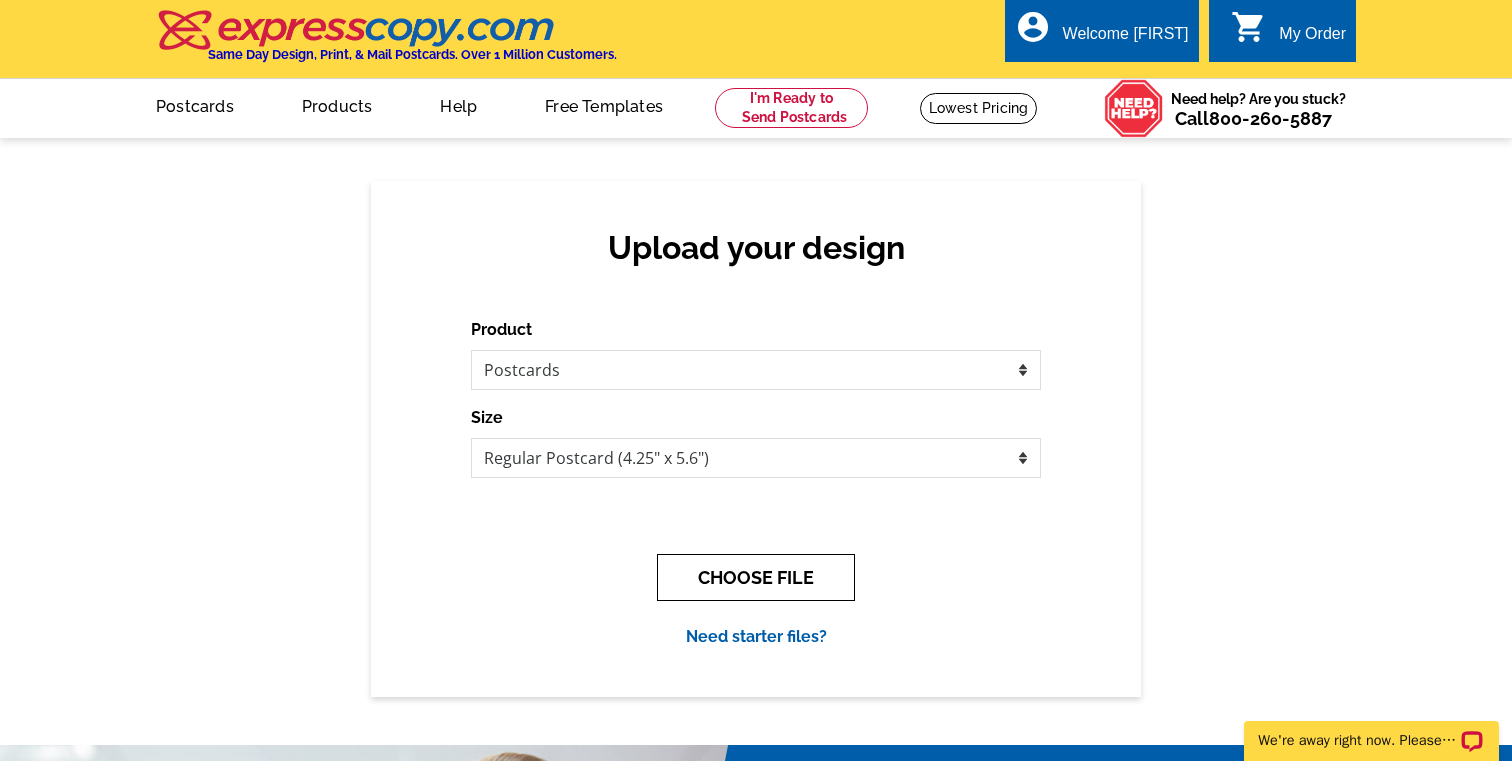 click on "CHOOSE FILE" at bounding box center (756, 577) 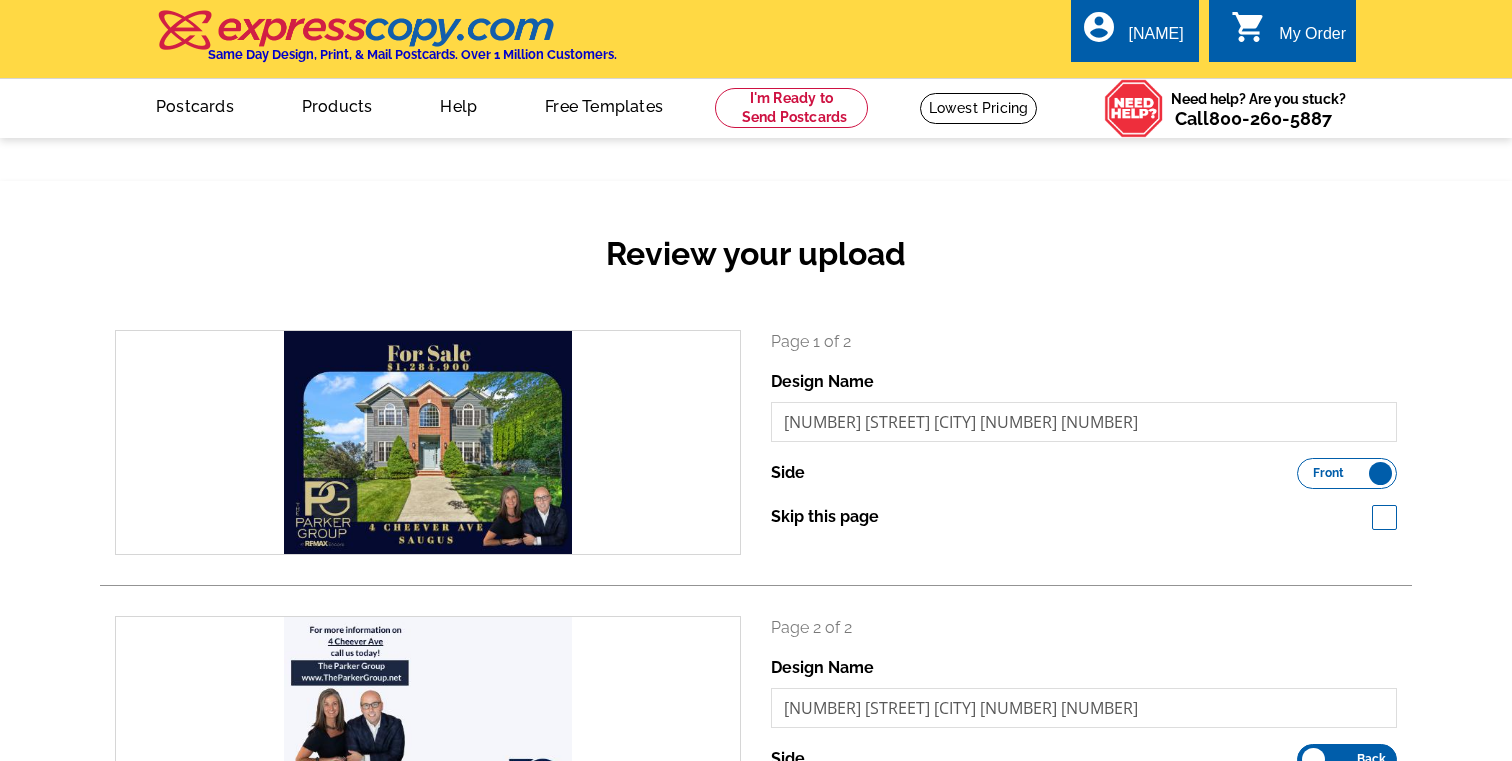 scroll, scrollTop: 0, scrollLeft: 0, axis: both 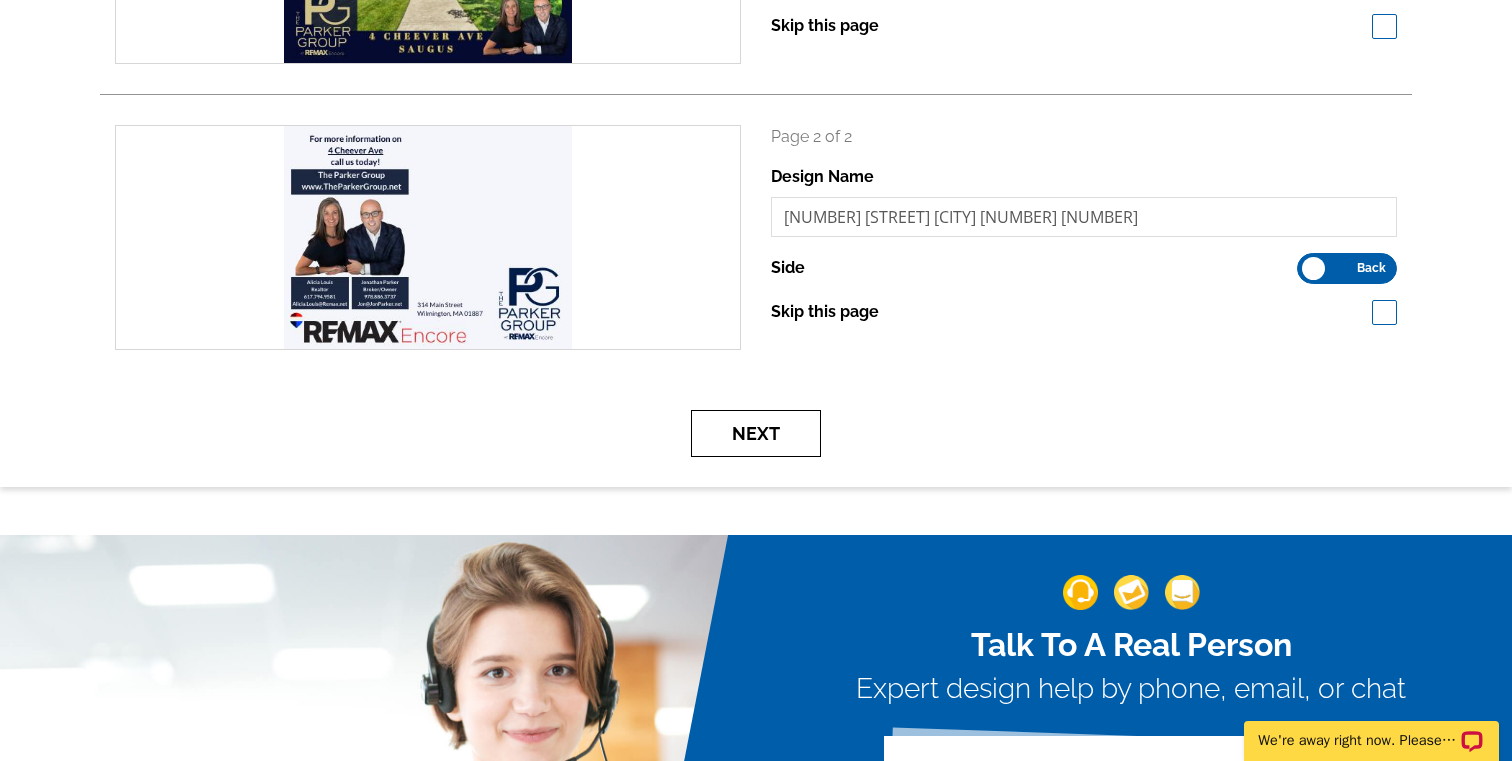click on "Next" at bounding box center (756, 433) 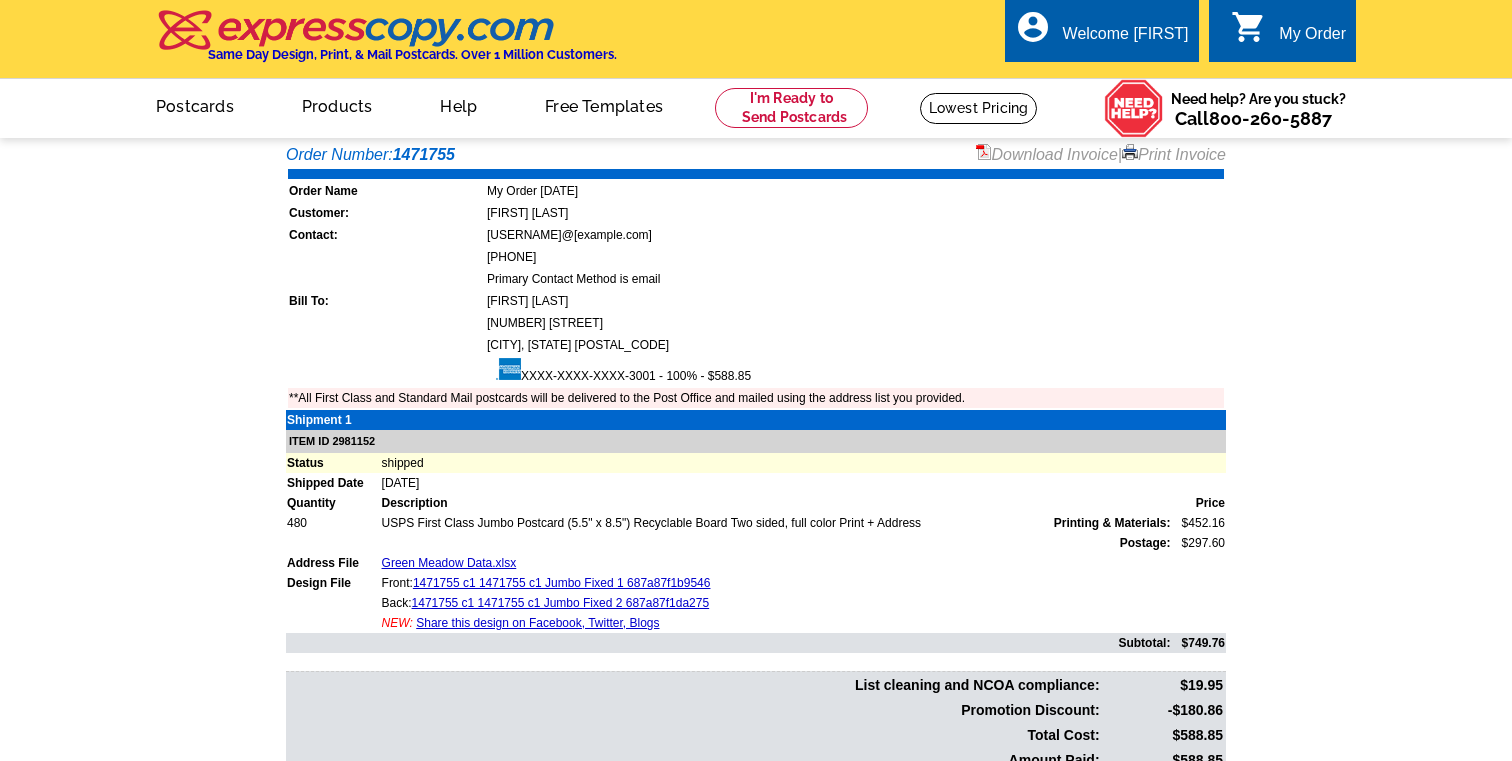 scroll, scrollTop: 0, scrollLeft: 0, axis: both 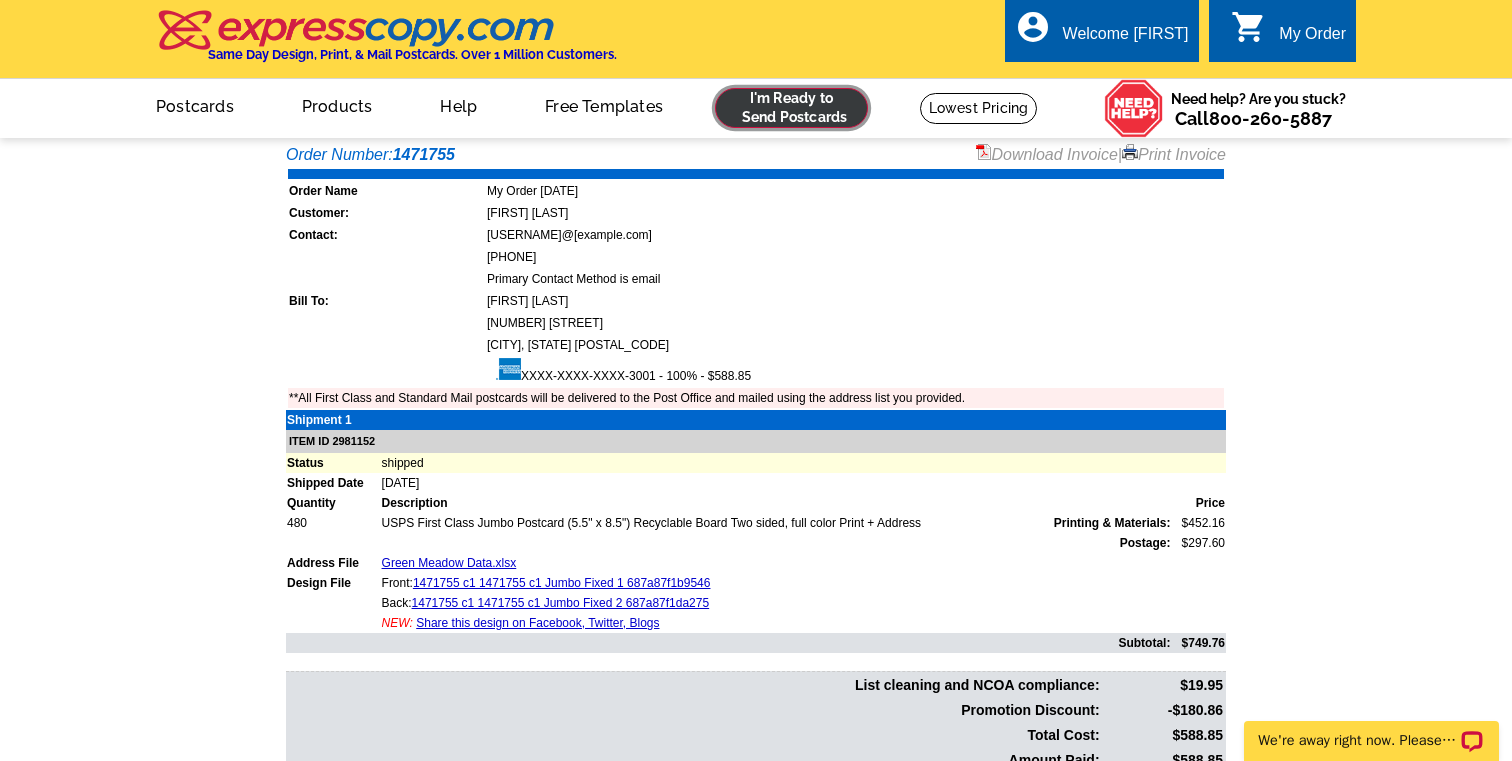 click at bounding box center [791, 108] 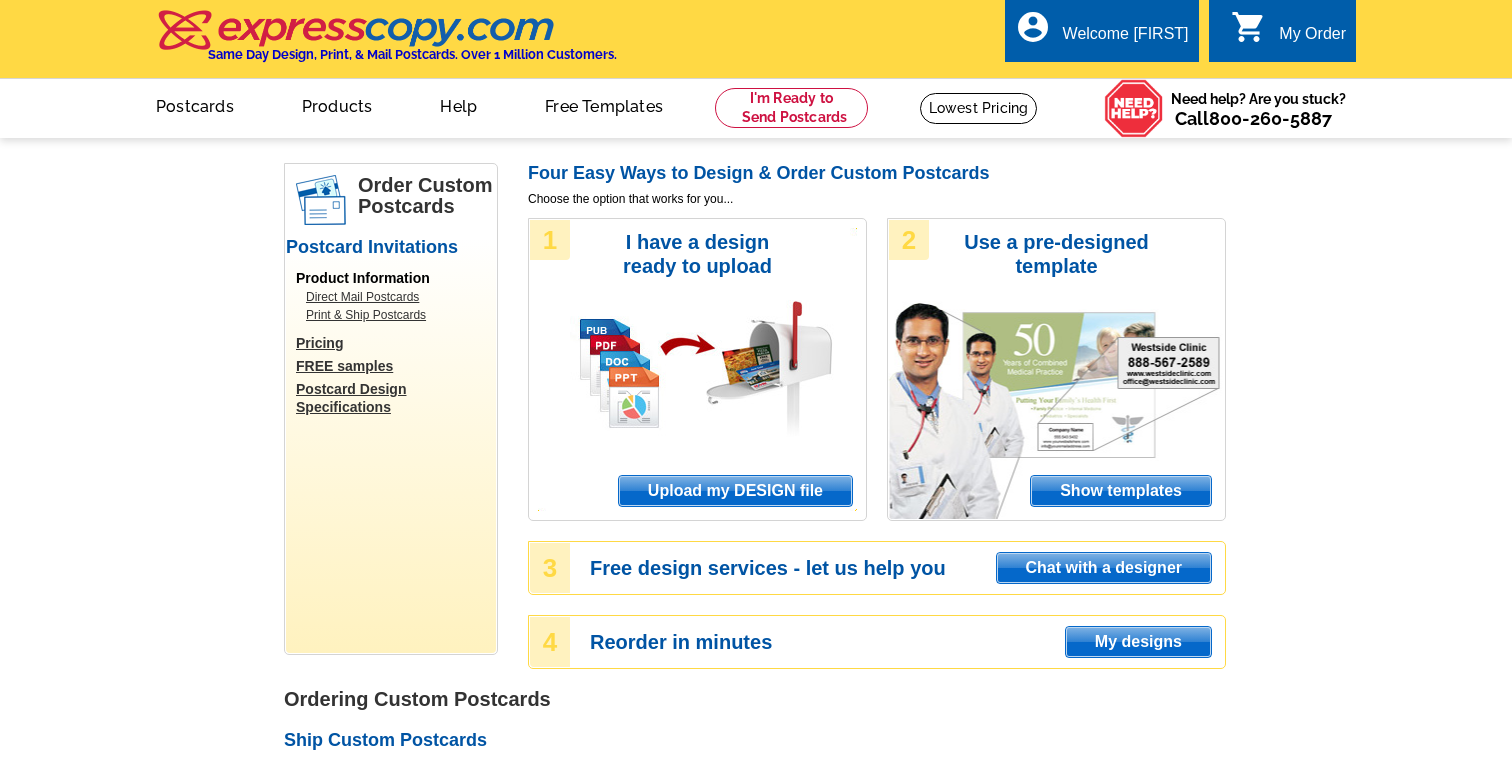 scroll, scrollTop: 0, scrollLeft: 0, axis: both 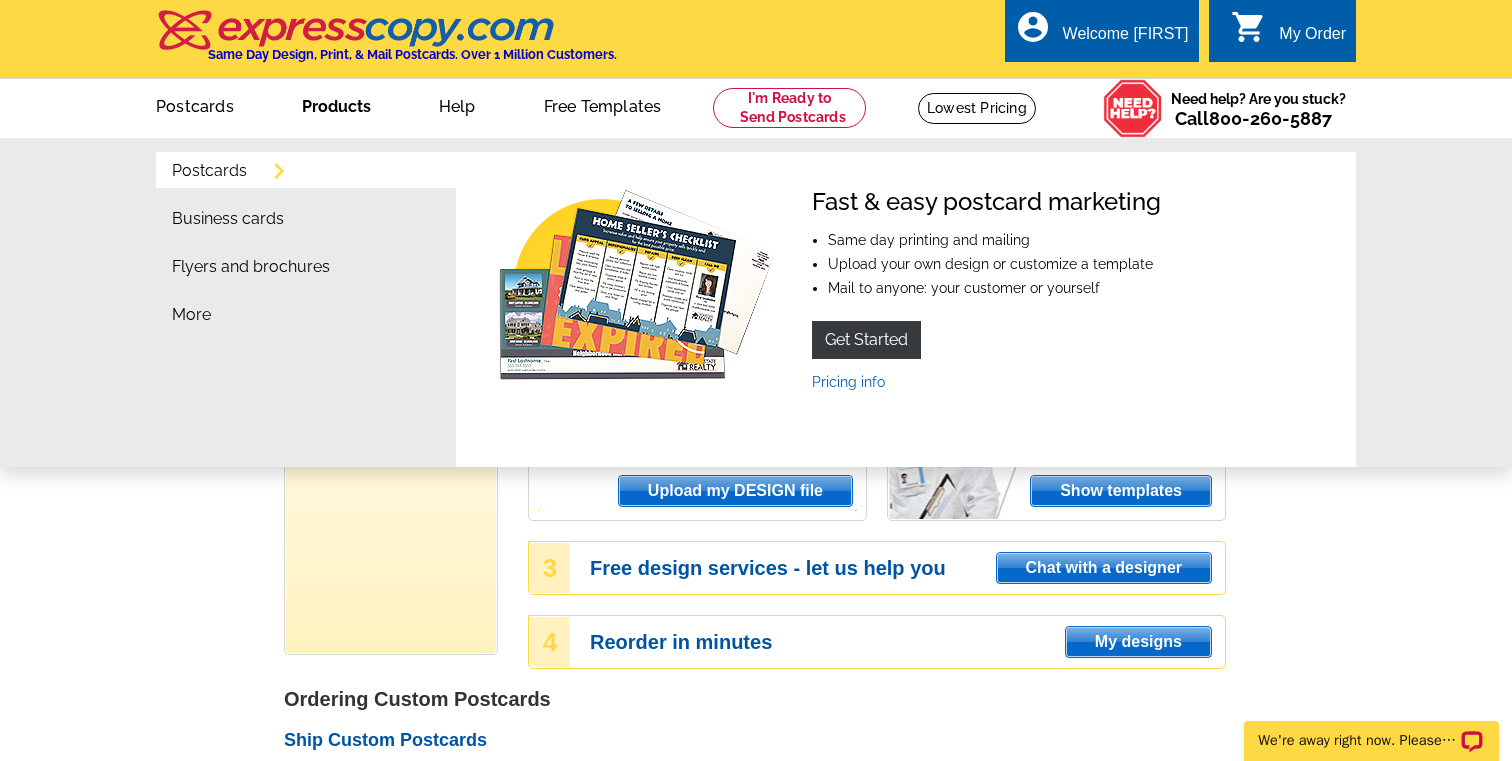 click on "Products" at bounding box center (336, 104) 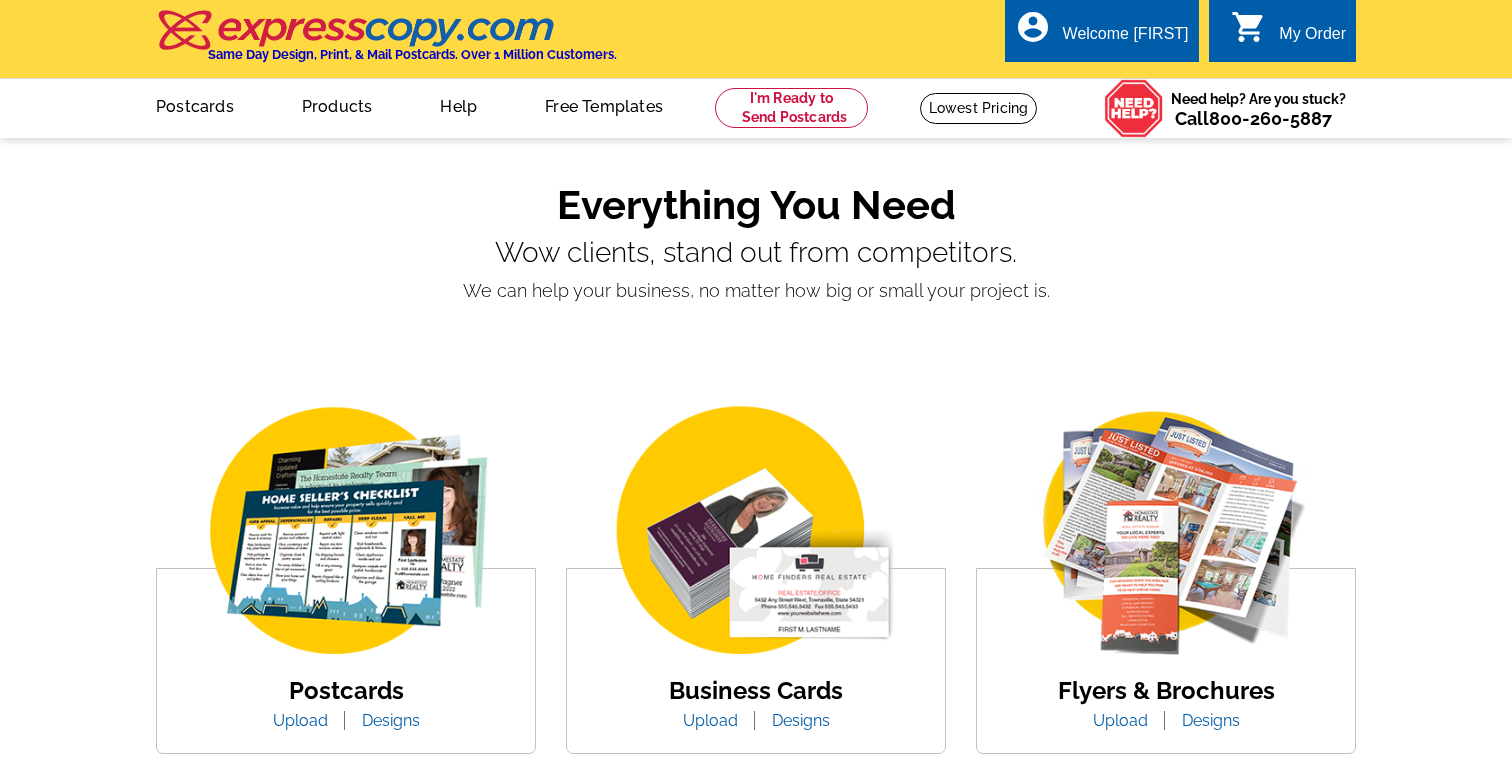 scroll, scrollTop: 0, scrollLeft: 0, axis: both 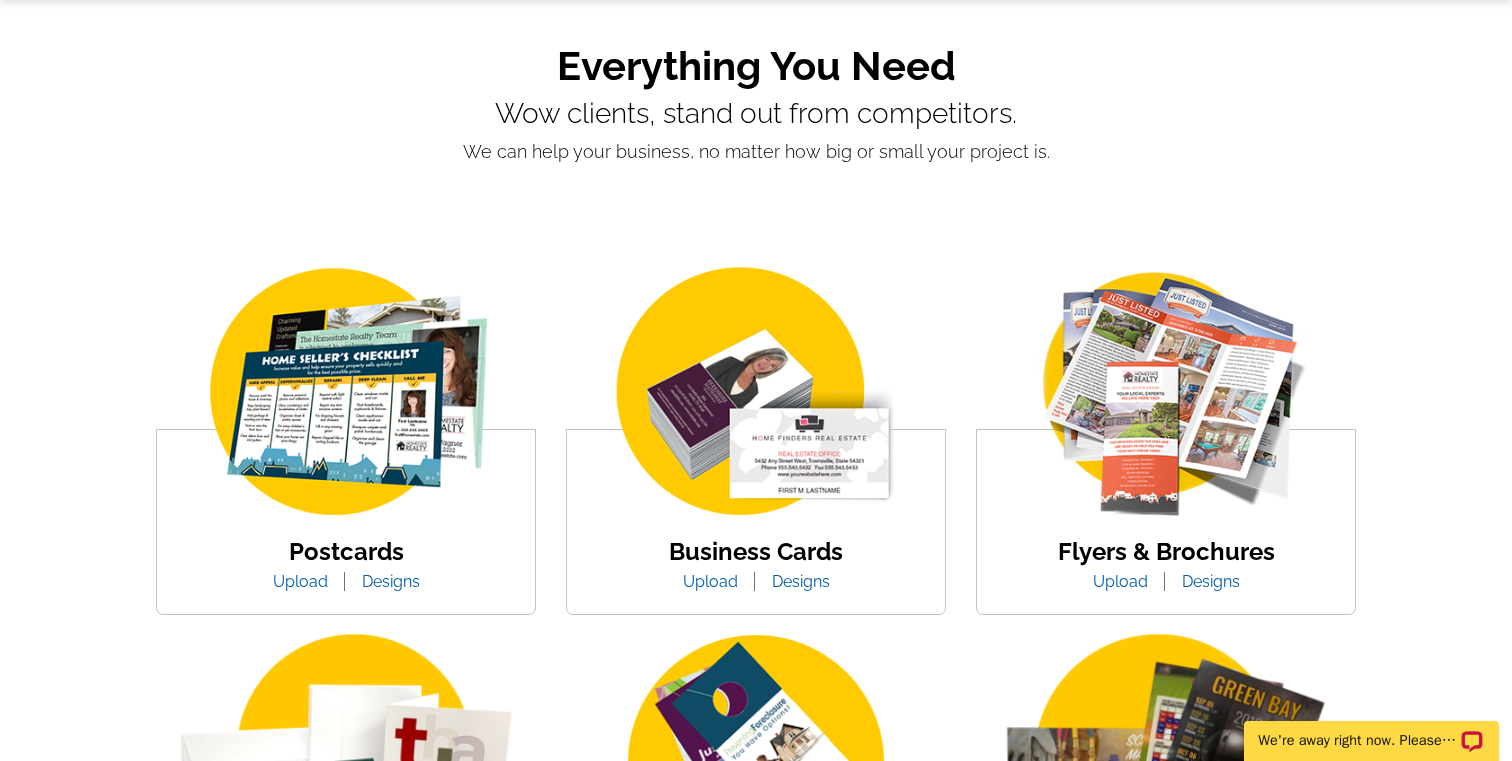 click on "Upload" at bounding box center [300, 581] 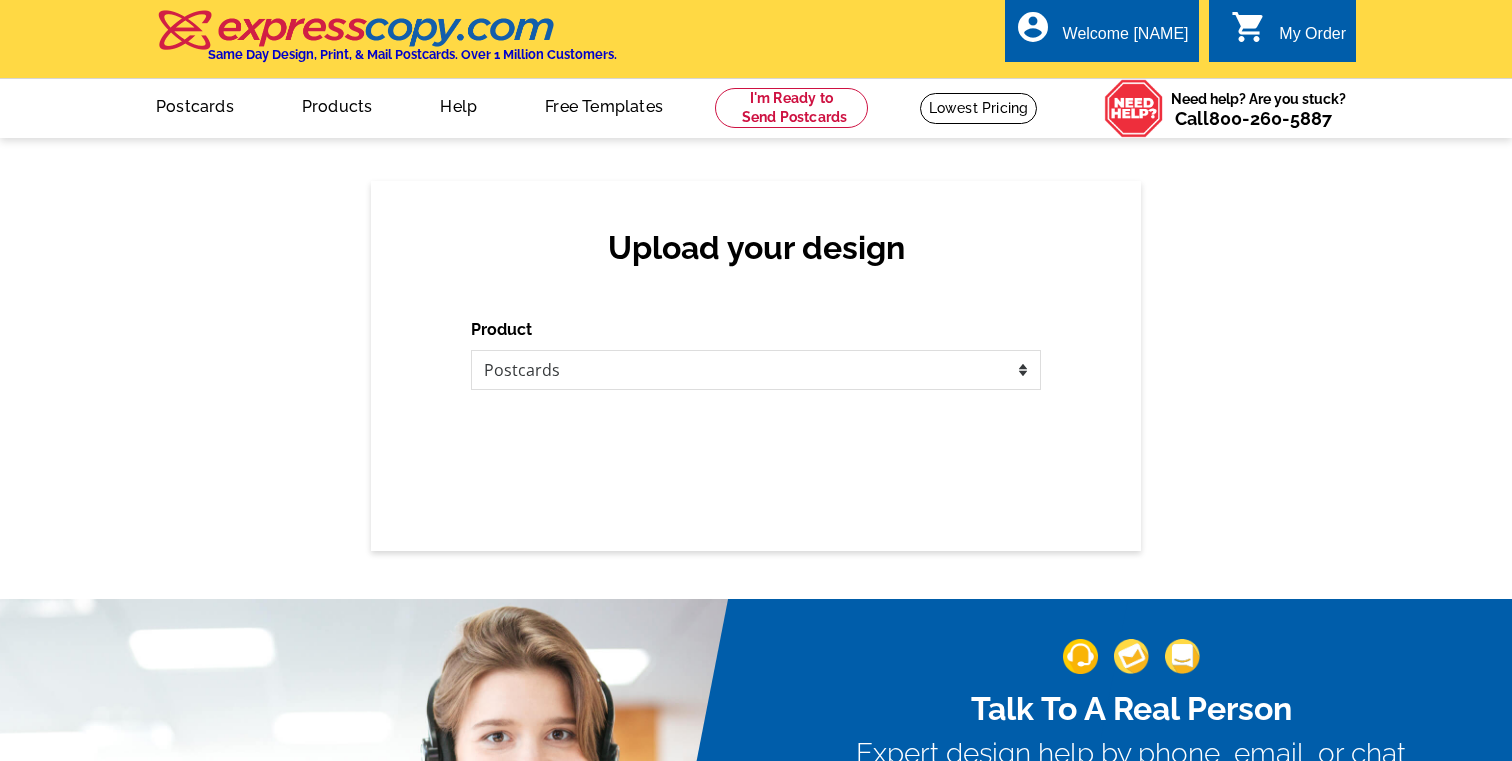 scroll, scrollTop: 0, scrollLeft: 0, axis: both 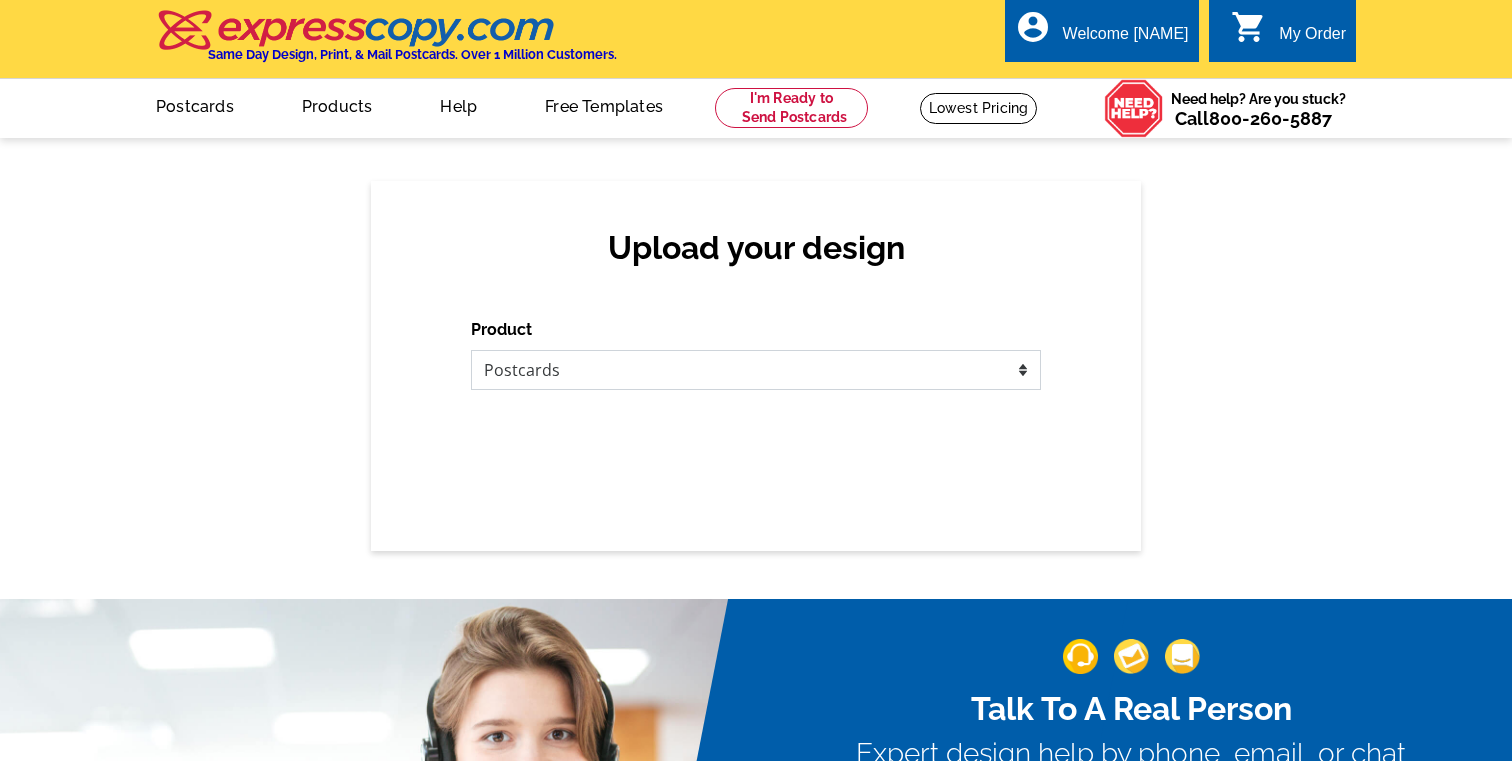 click on "Please select the type of file...
Postcards
Business Cards
Letters and flyers
Greeting Cards
Door Hangers" at bounding box center (756, 370) 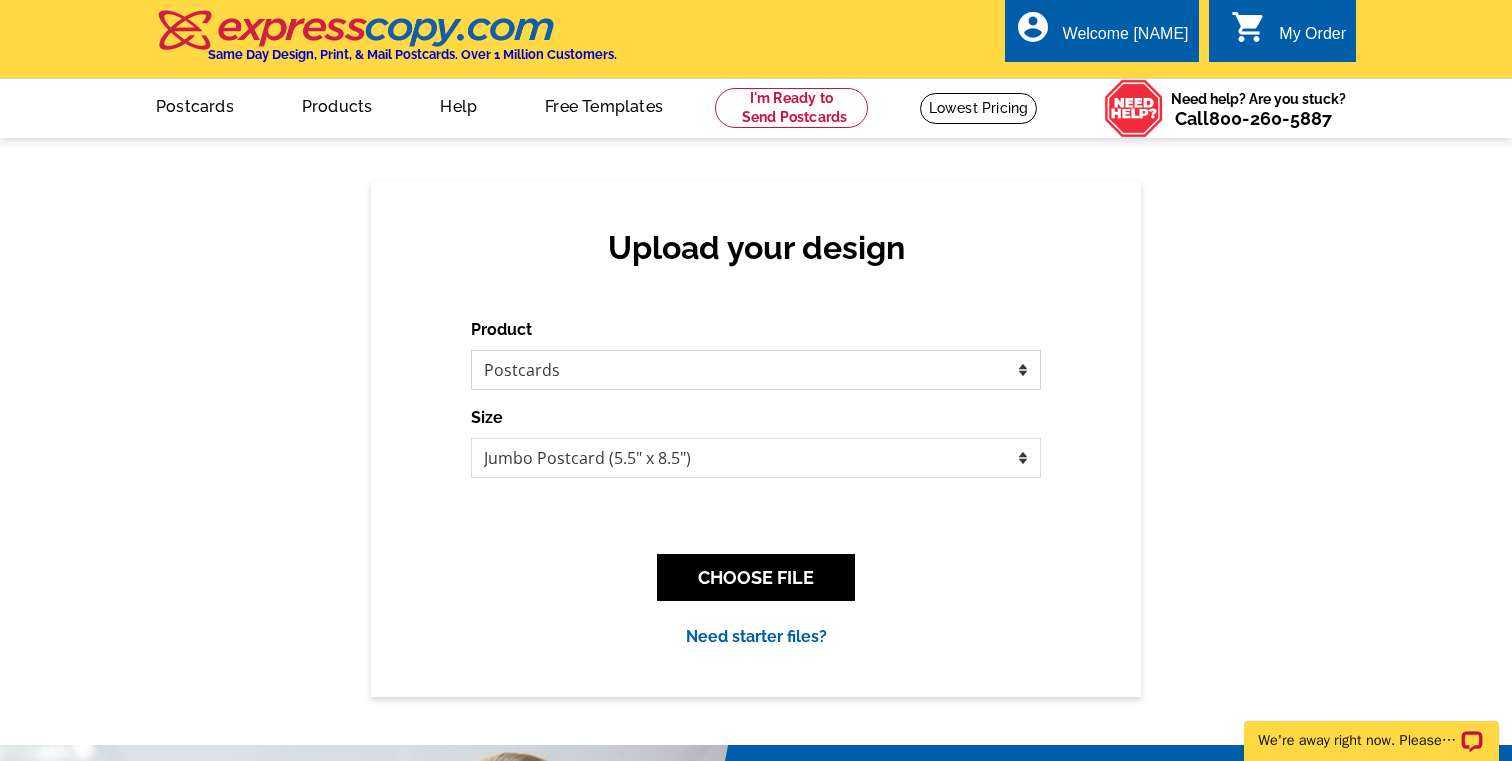 scroll, scrollTop: 0, scrollLeft: 0, axis: both 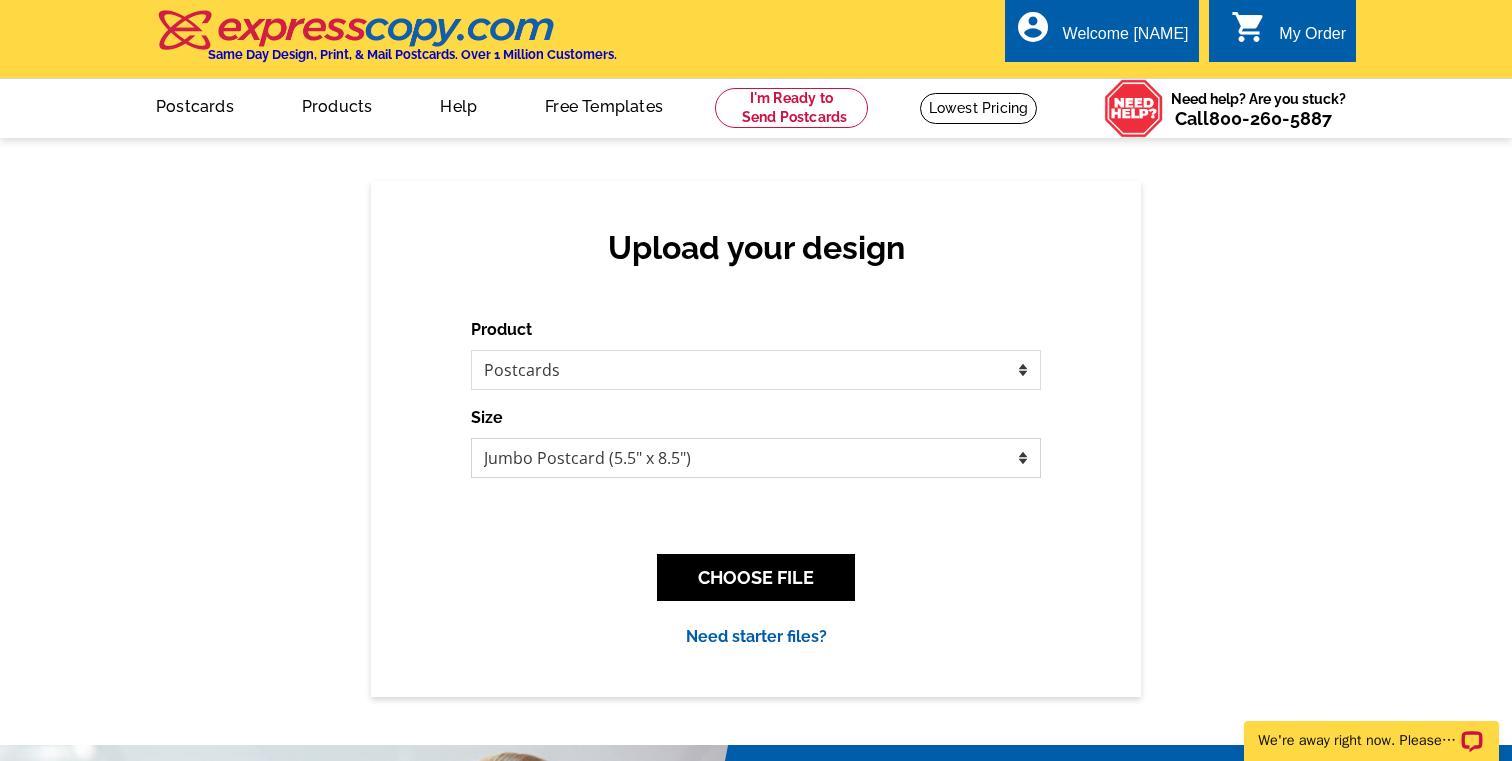 click on "Jumbo Postcard (5.5" x 8.5") Regular Postcard (4.25" x 5.6") Panoramic Postcard (5.75" x 11.25") Giant Postcard (8.5" x 11") EDDM Postcard (6.125" x 8.25")" at bounding box center (756, 458) 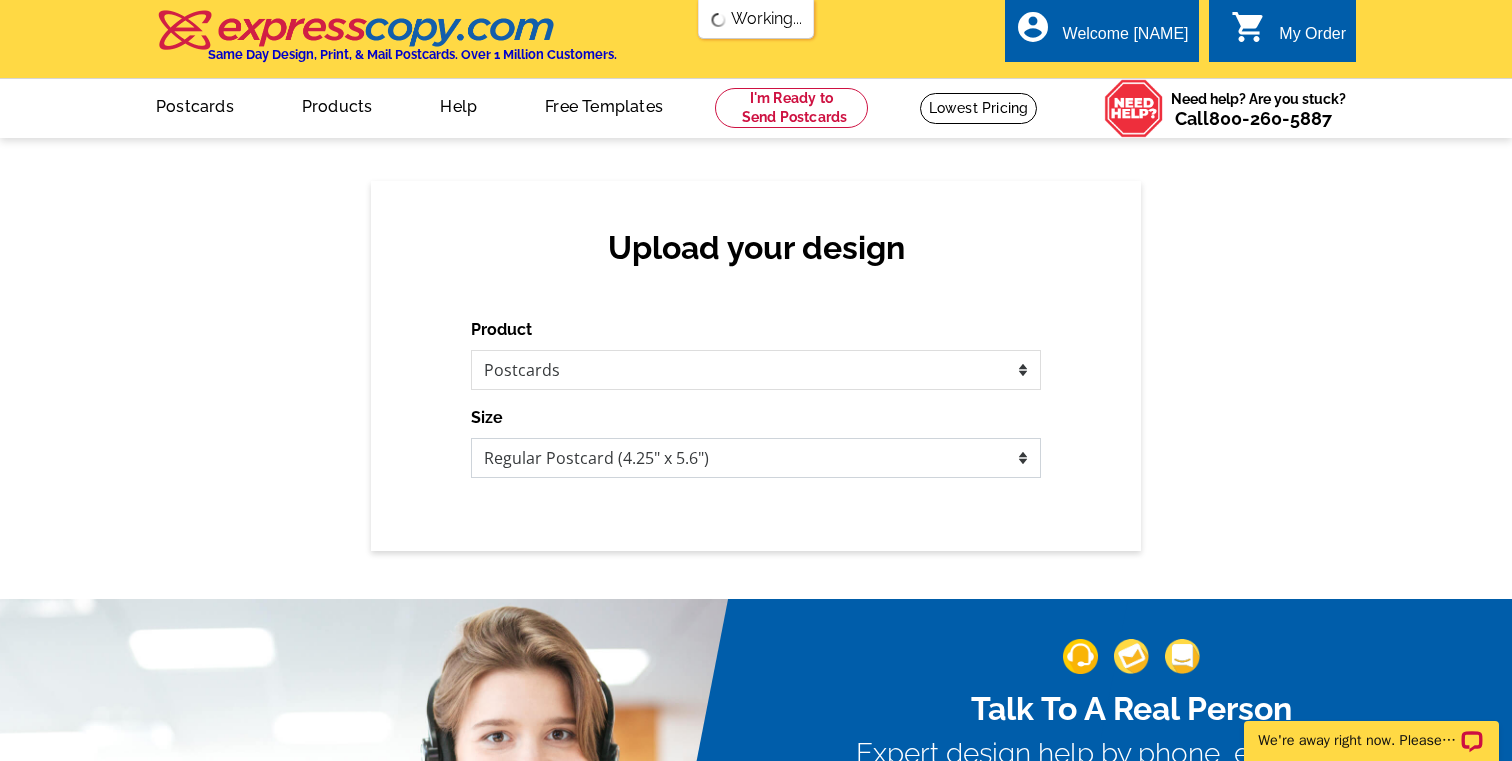 scroll, scrollTop: 0, scrollLeft: 0, axis: both 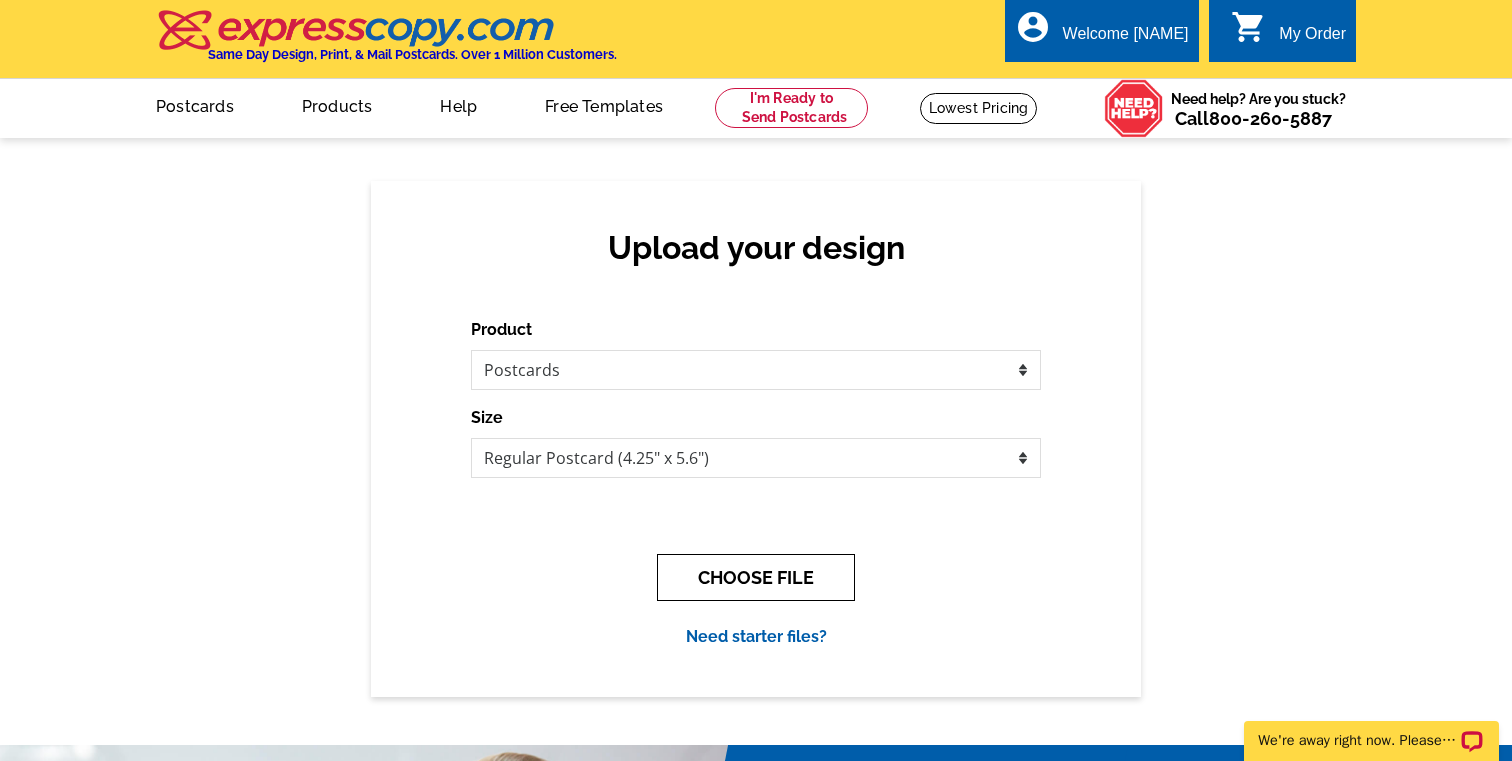 click on "CHOOSE FILE" at bounding box center (756, 577) 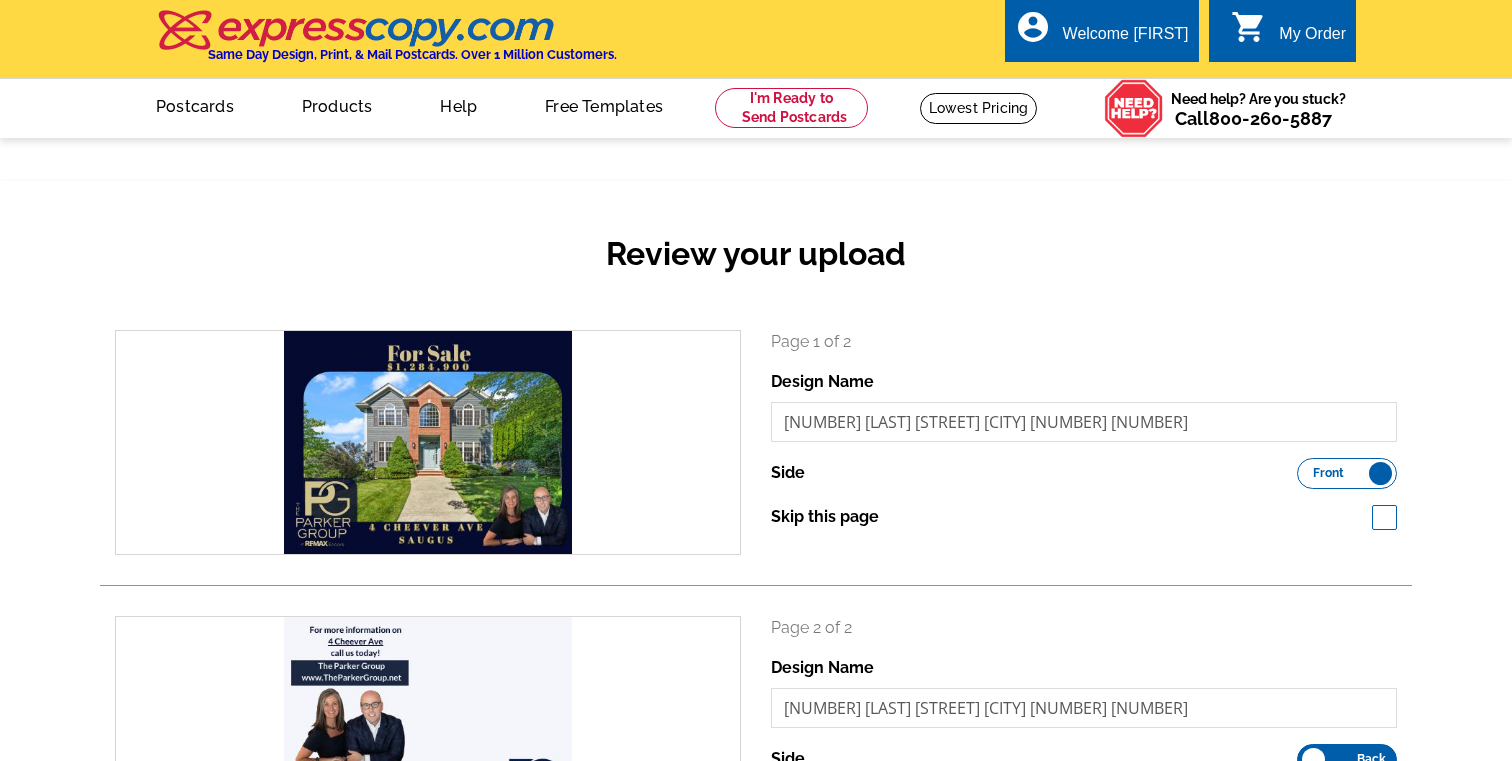scroll, scrollTop: 0, scrollLeft: 0, axis: both 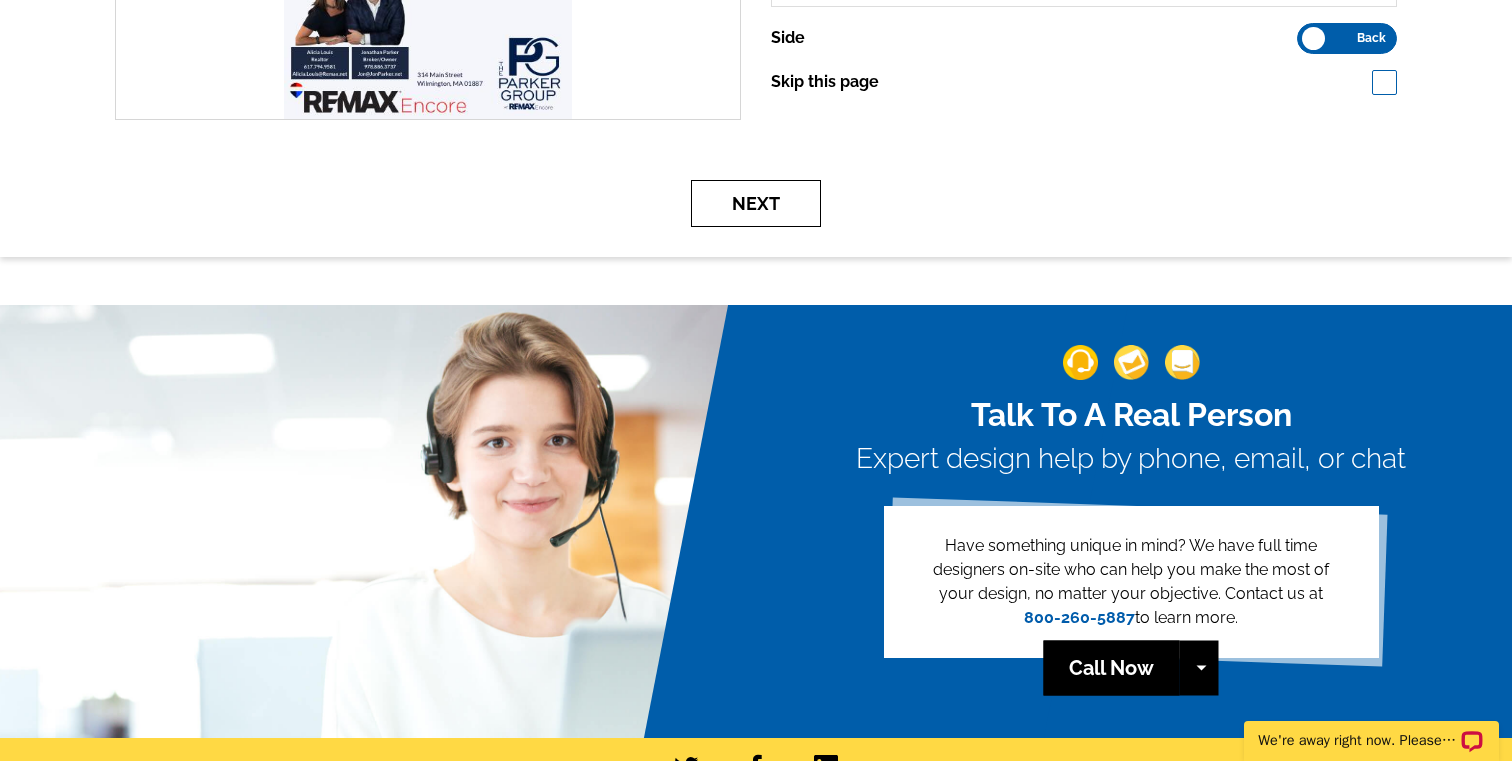 click on "Next" at bounding box center (756, 203) 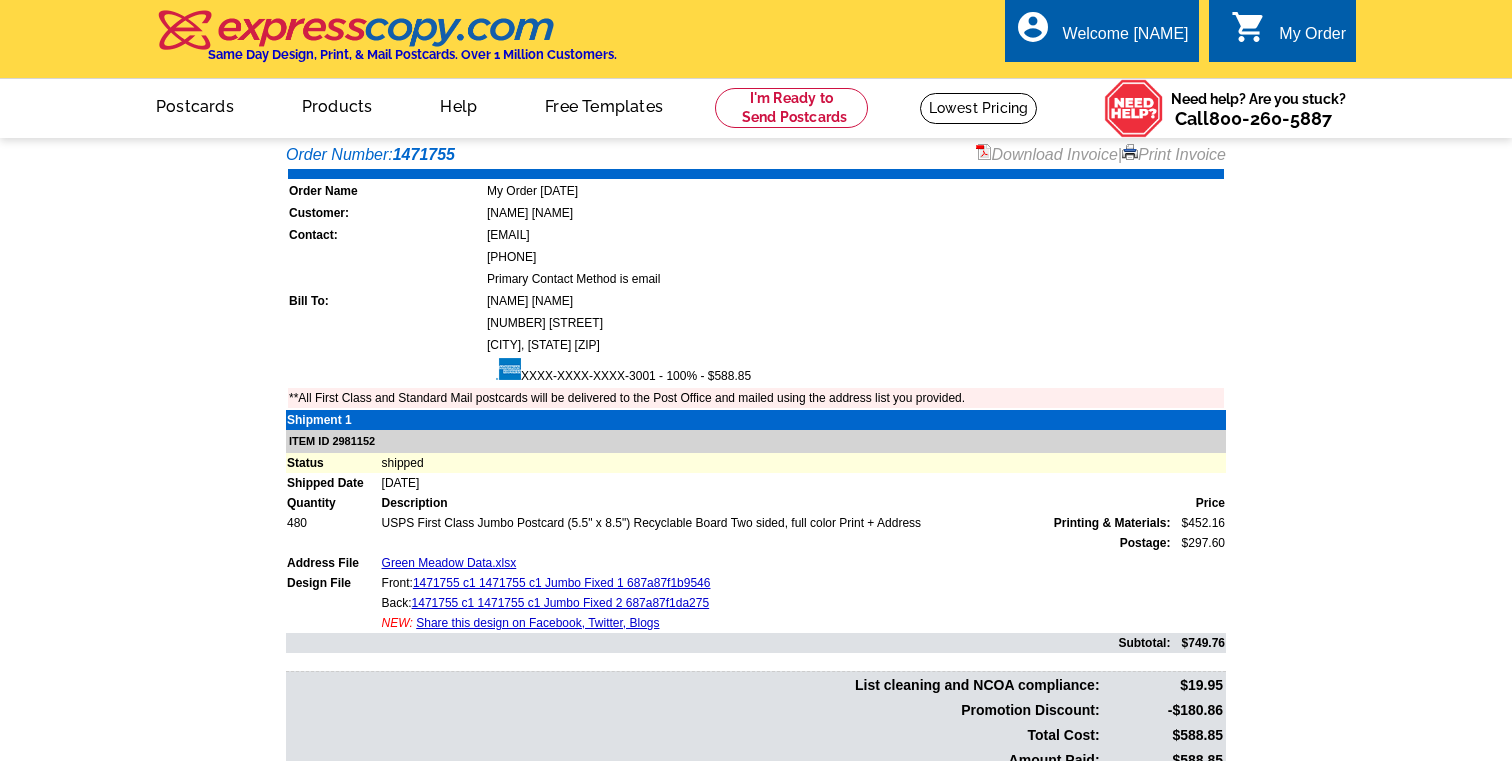 scroll, scrollTop: 0, scrollLeft: 0, axis: both 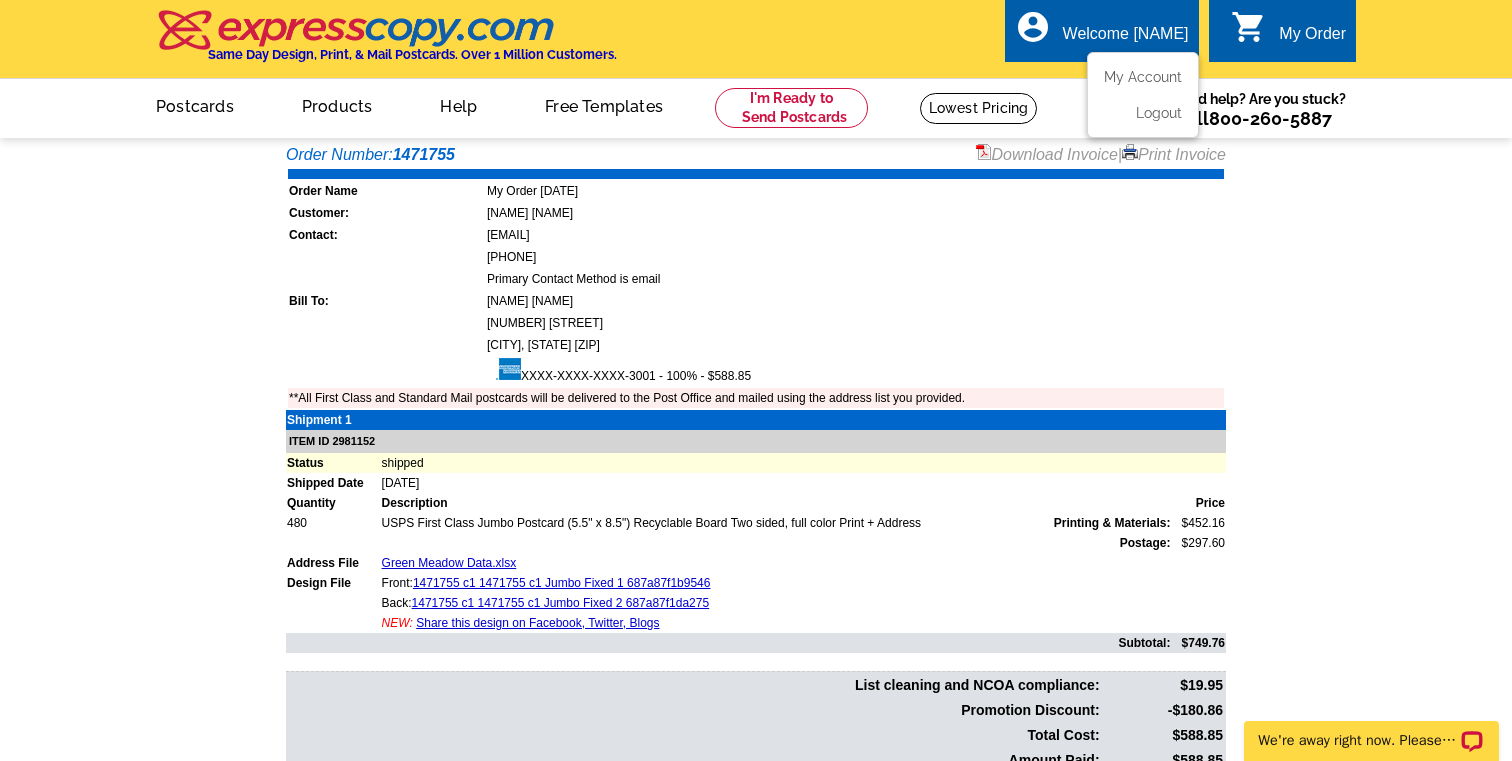 click on "Welcome [NAME]" at bounding box center [1126, 39] 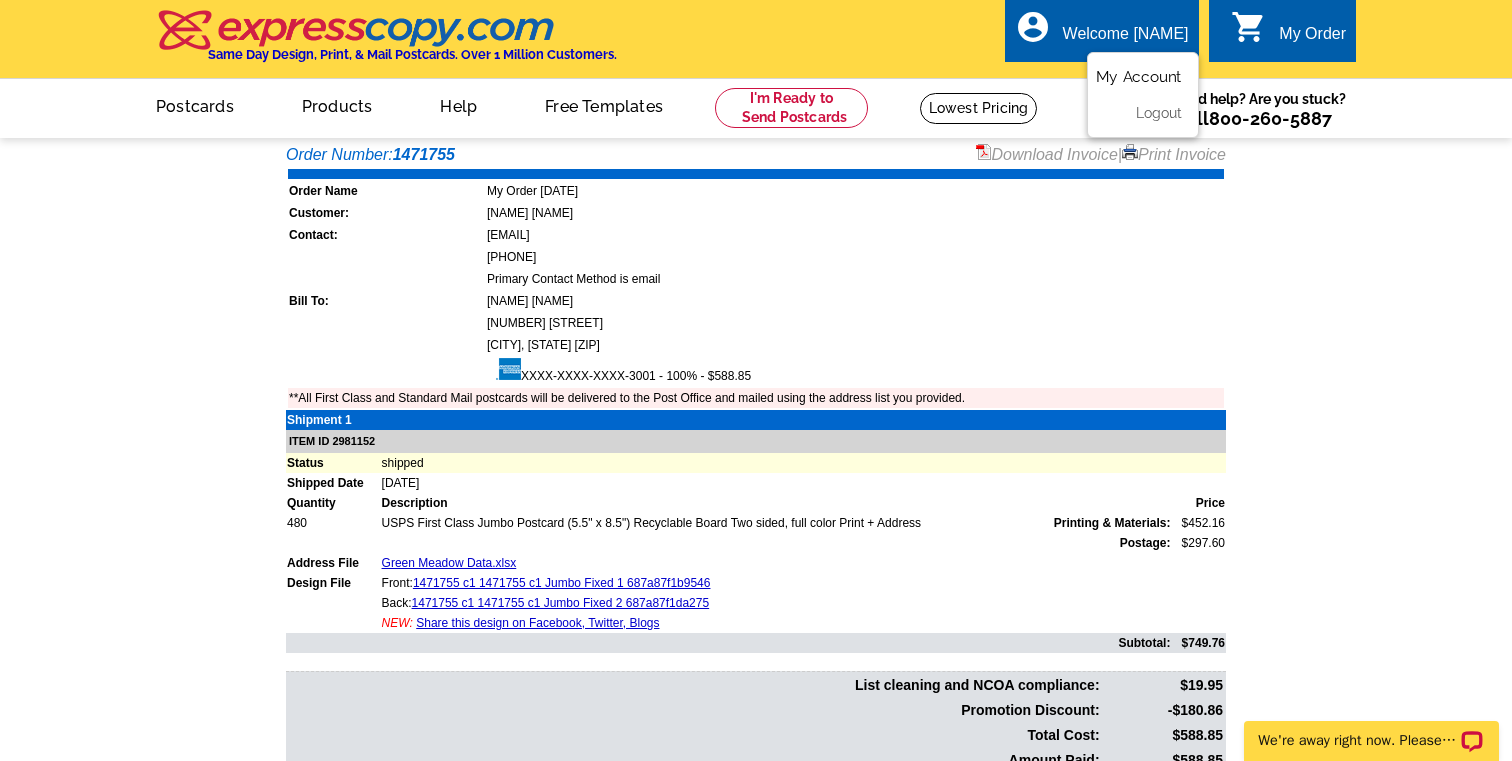 click on "My Account" at bounding box center (1139, 77) 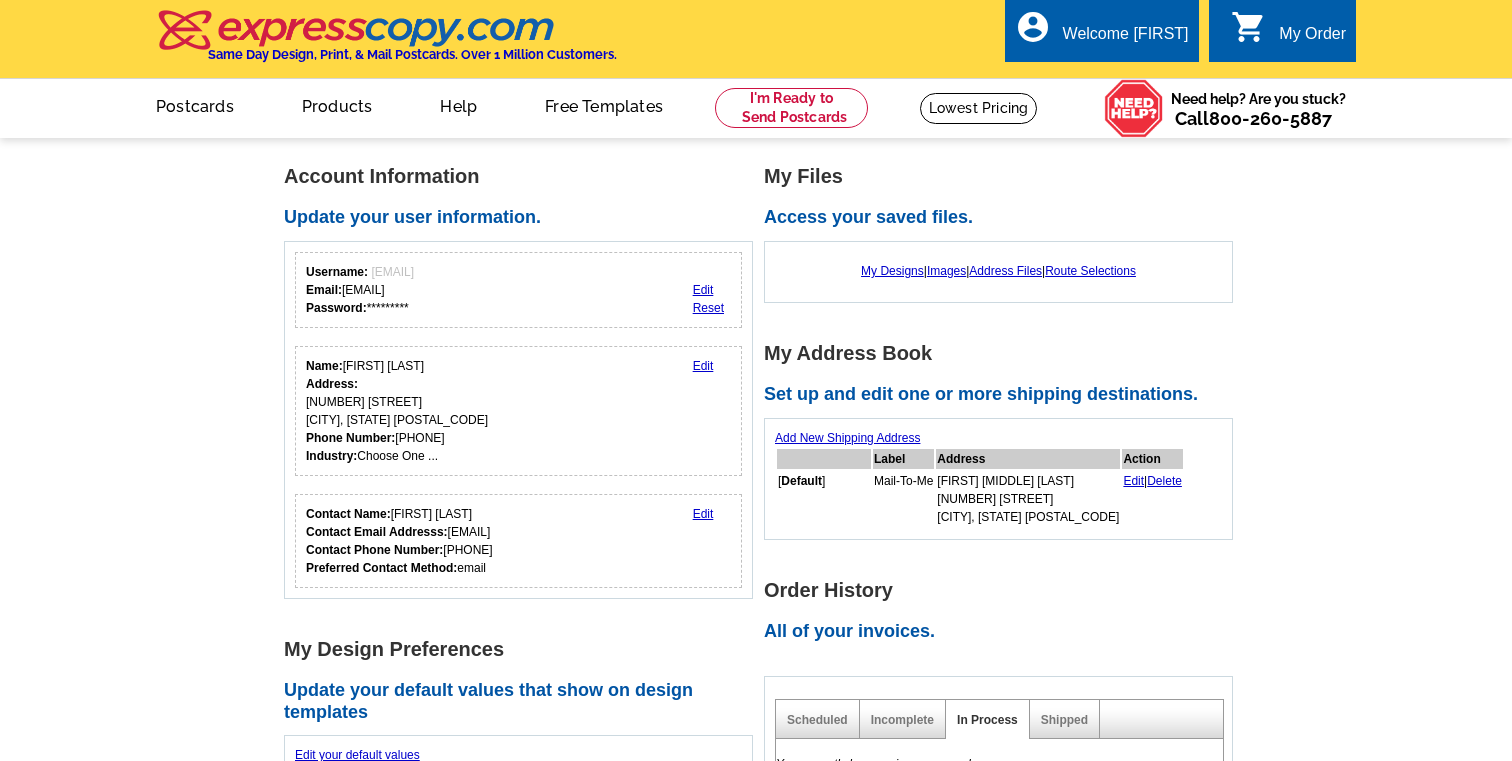 scroll, scrollTop: 0, scrollLeft: 0, axis: both 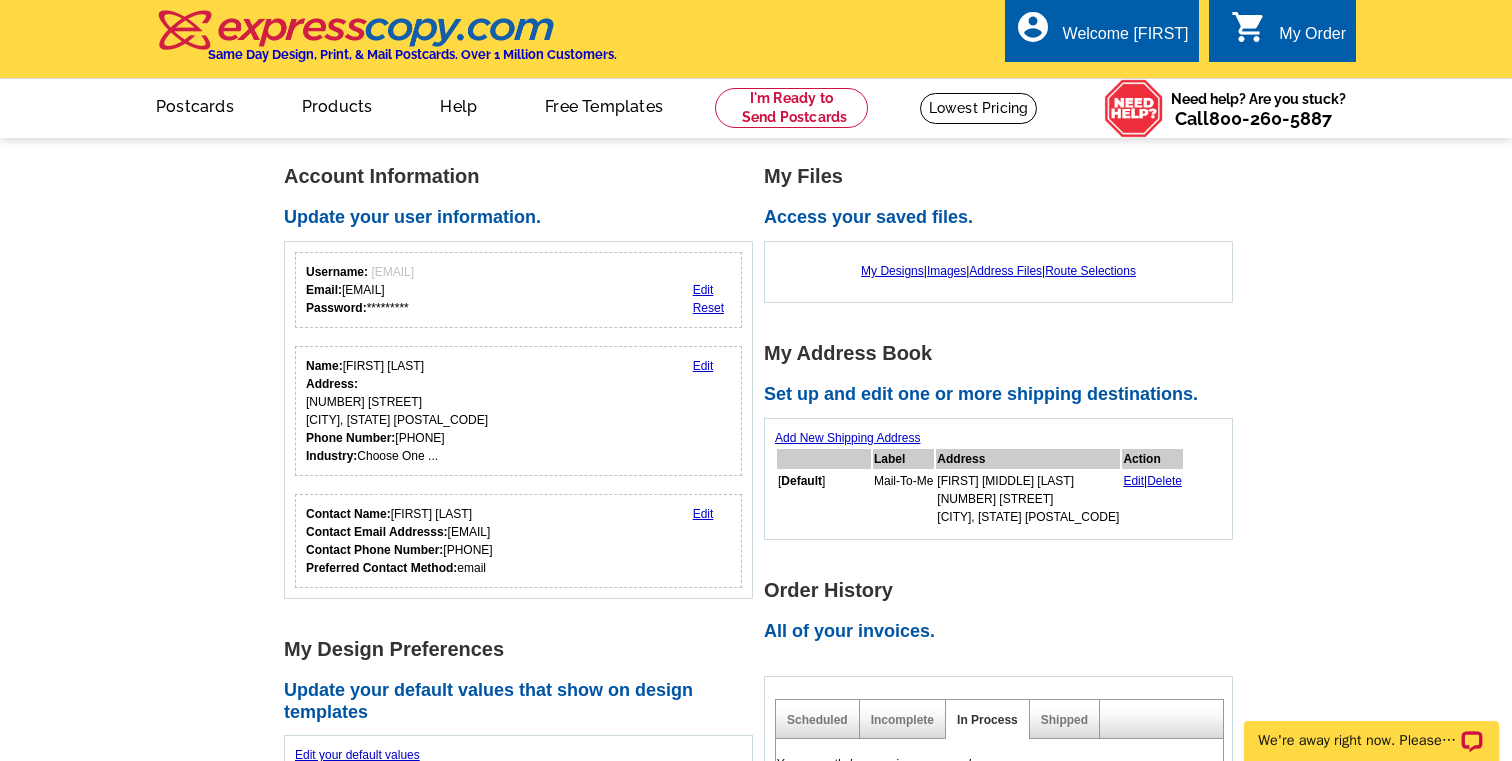 click on "My Order" at bounding box center [1312, 39] 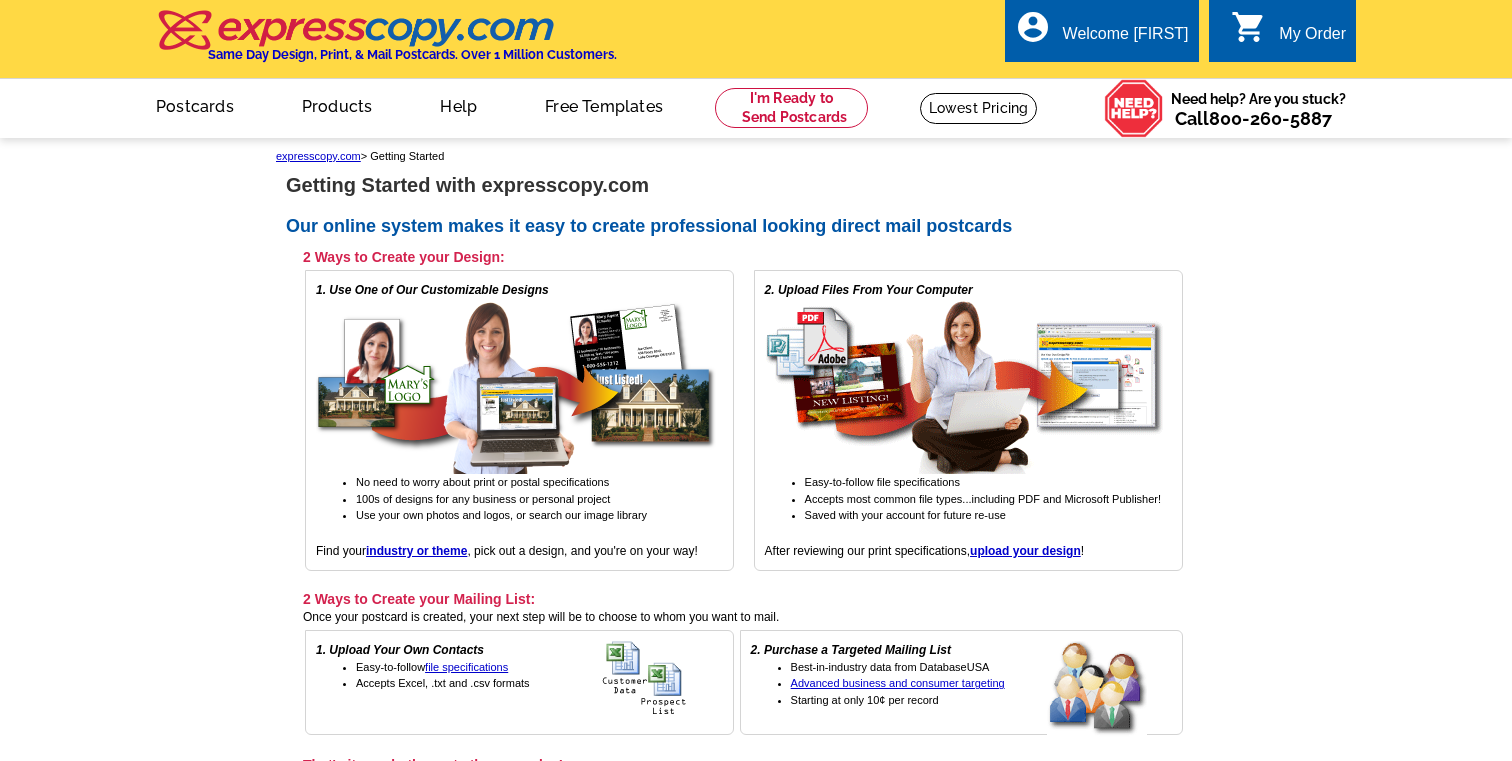 scroll, scrollTop: 0, scrollLeft: 0, axis: both 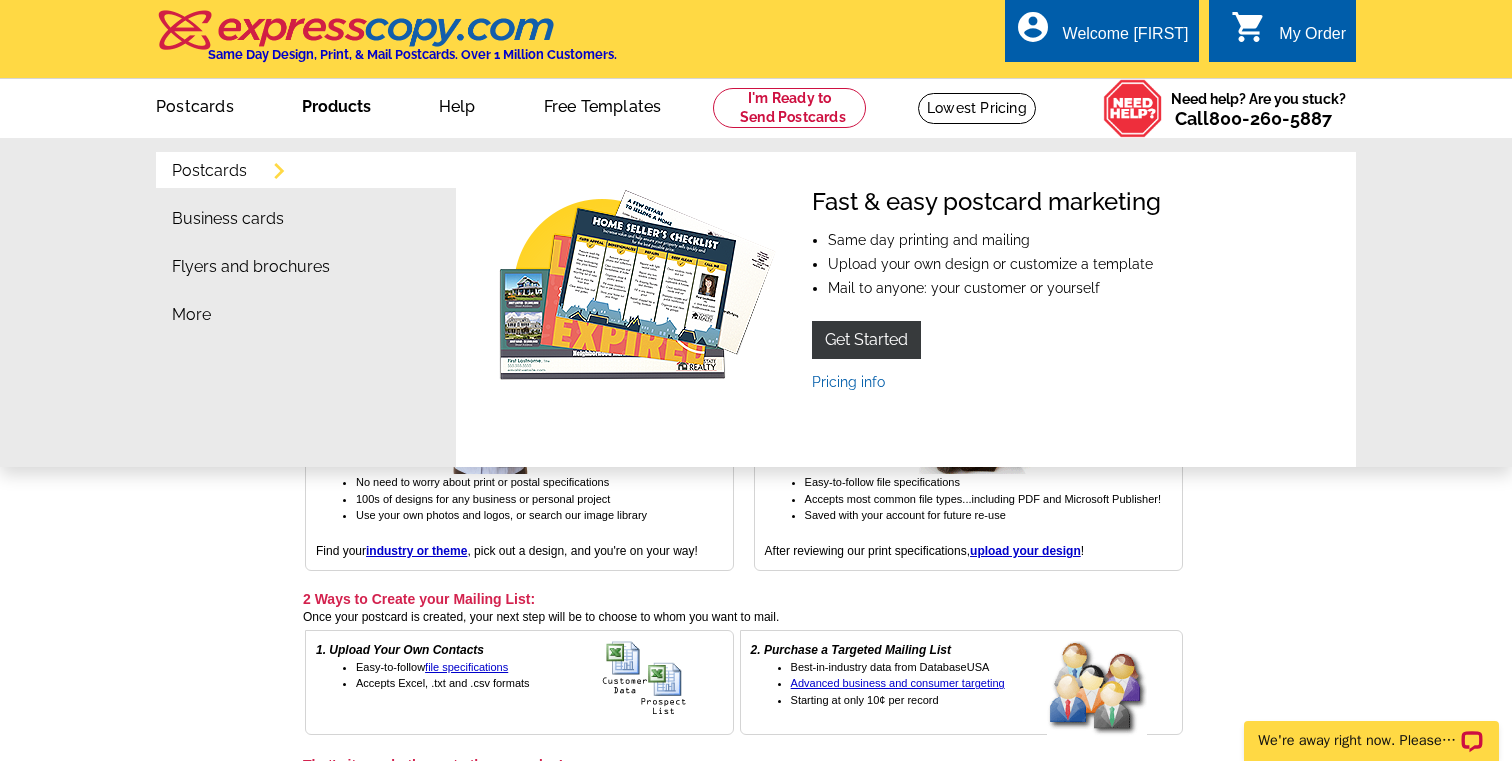 click on "Postcards" at bounding box center [209, 171] 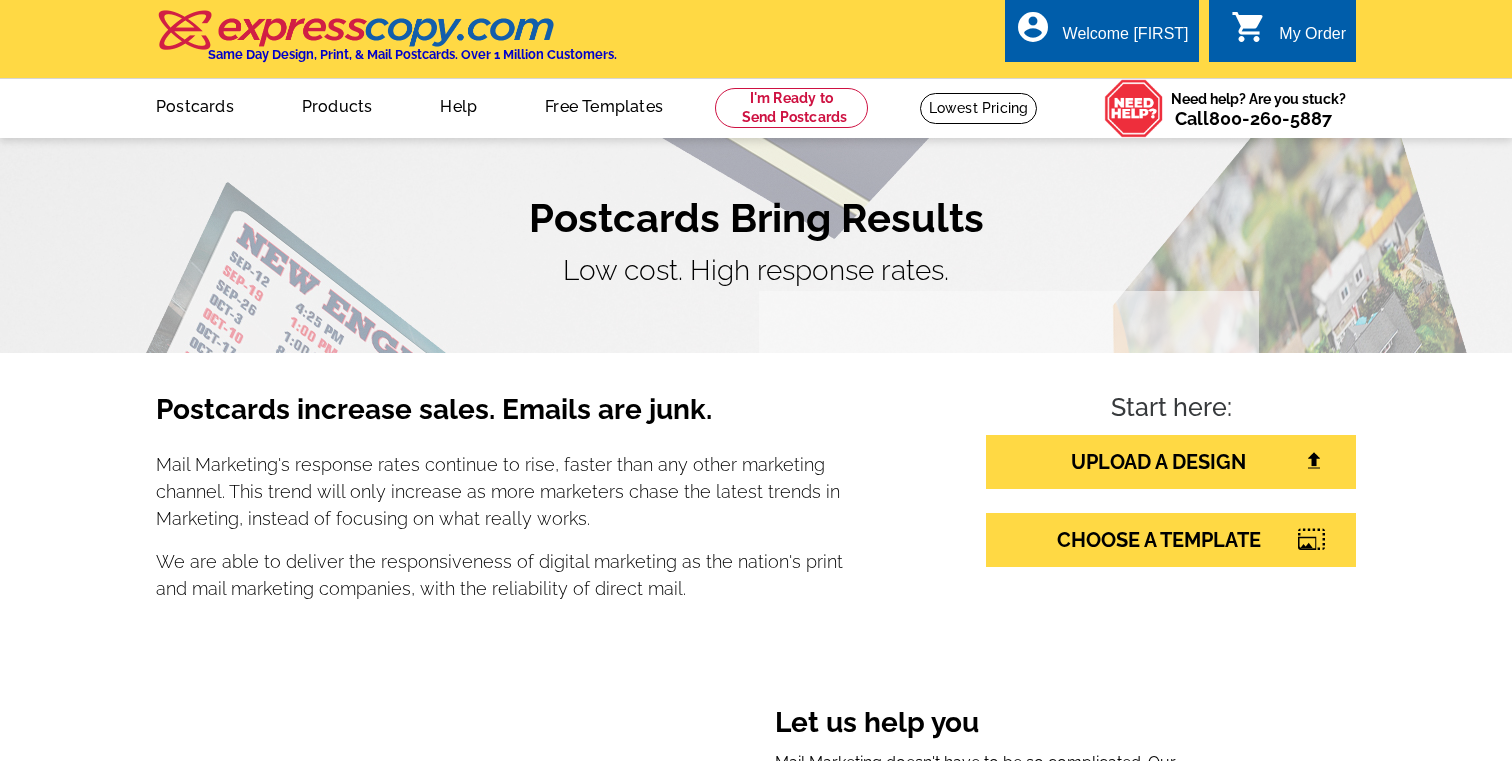 scroll, scrollTop: 0, scrollLeft: 0, axis: both 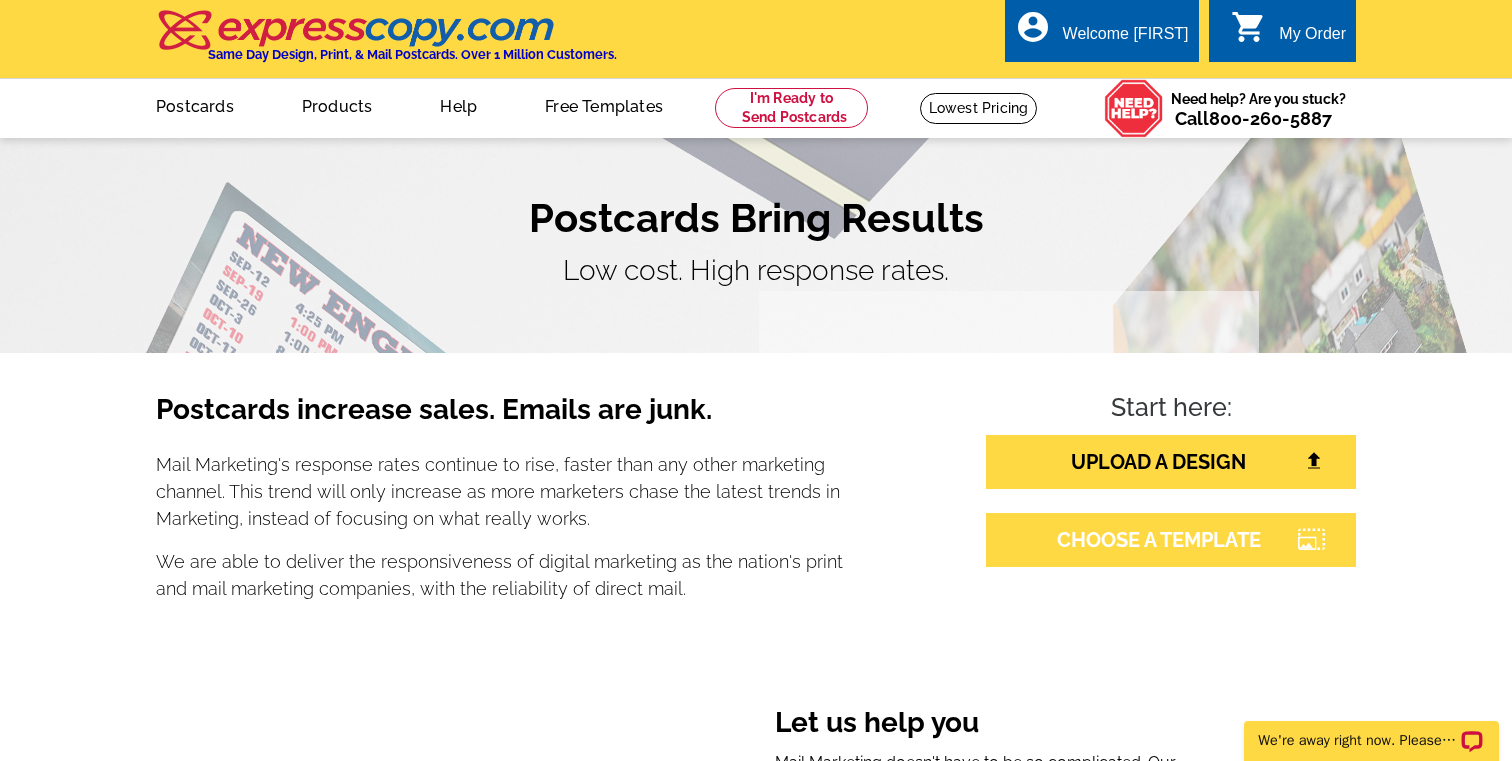 click on "CHOOSE
A TEMPLATE" at bounding box center [1171, 540] 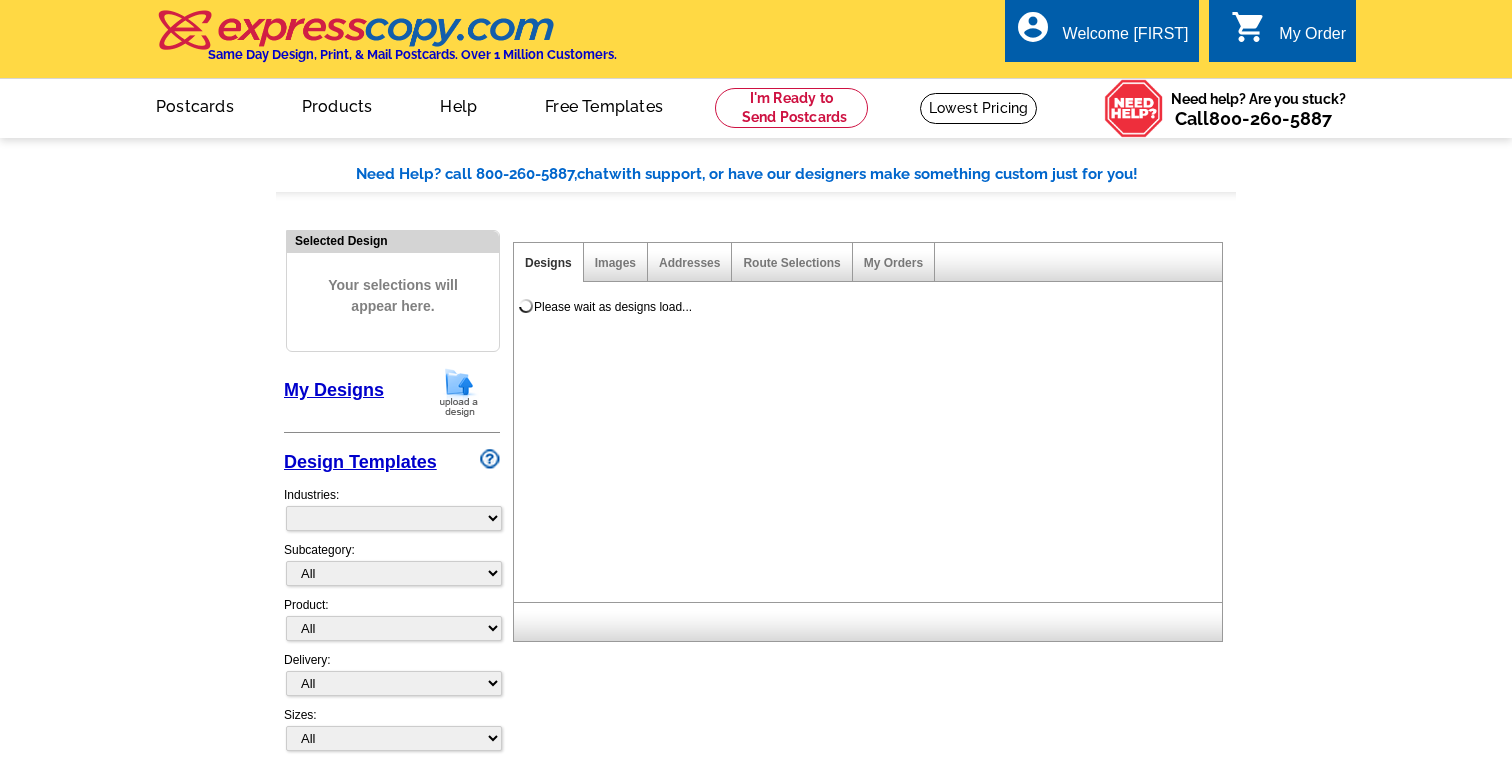 scroll, scrollTop: 0, scrollLeft: 0, axis: both 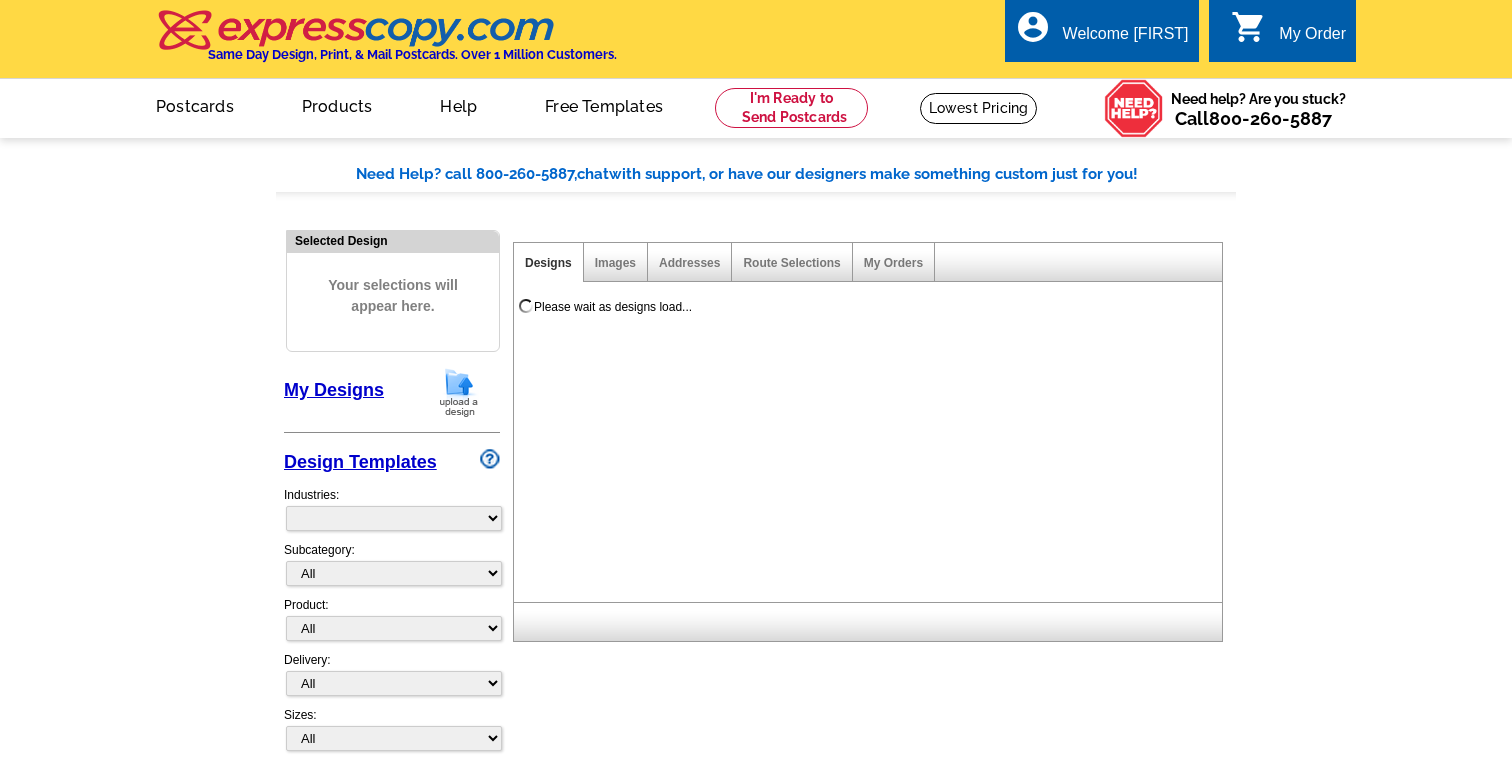 select on "785" 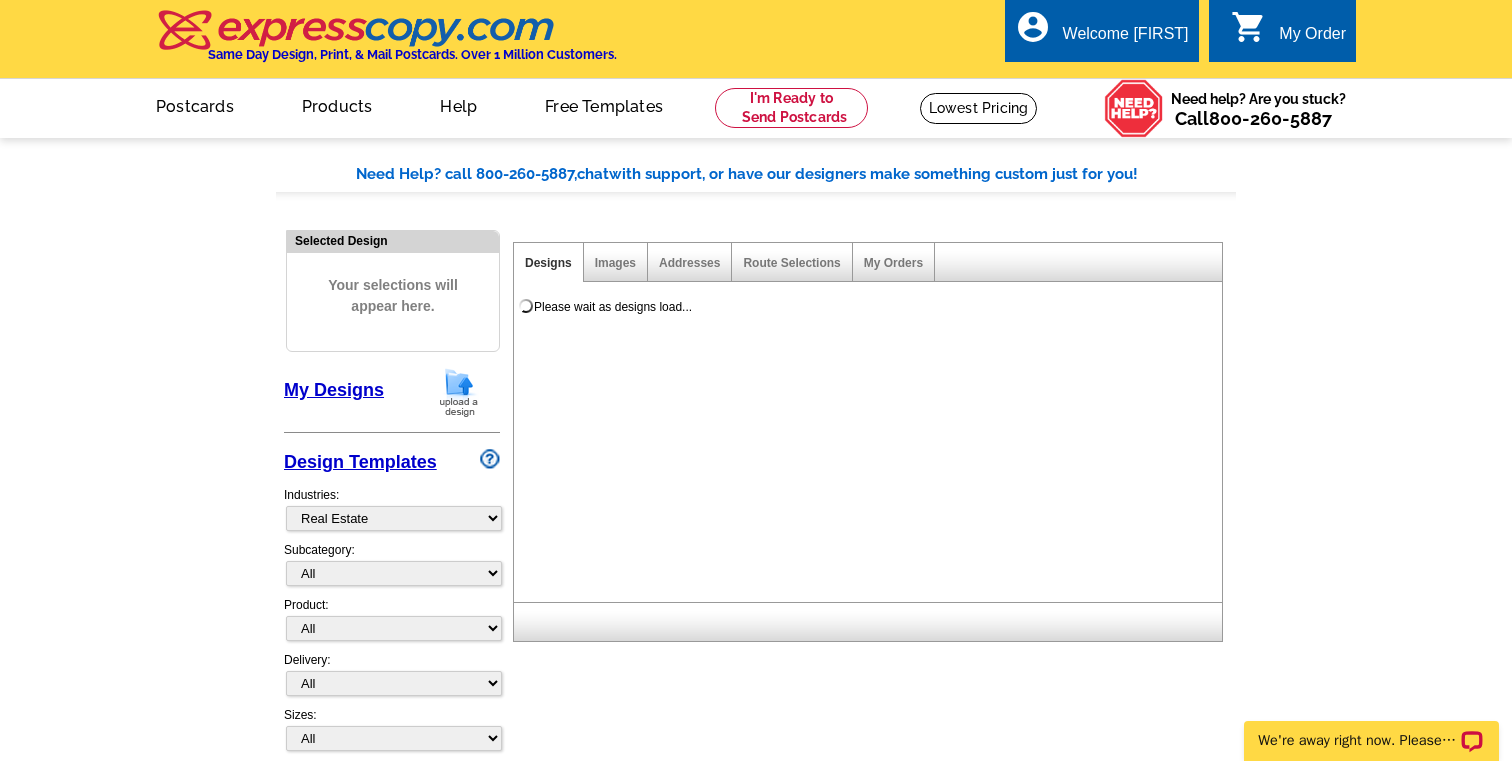 scroll, scrollTop: 0, scrollLeft: 0, axis: both 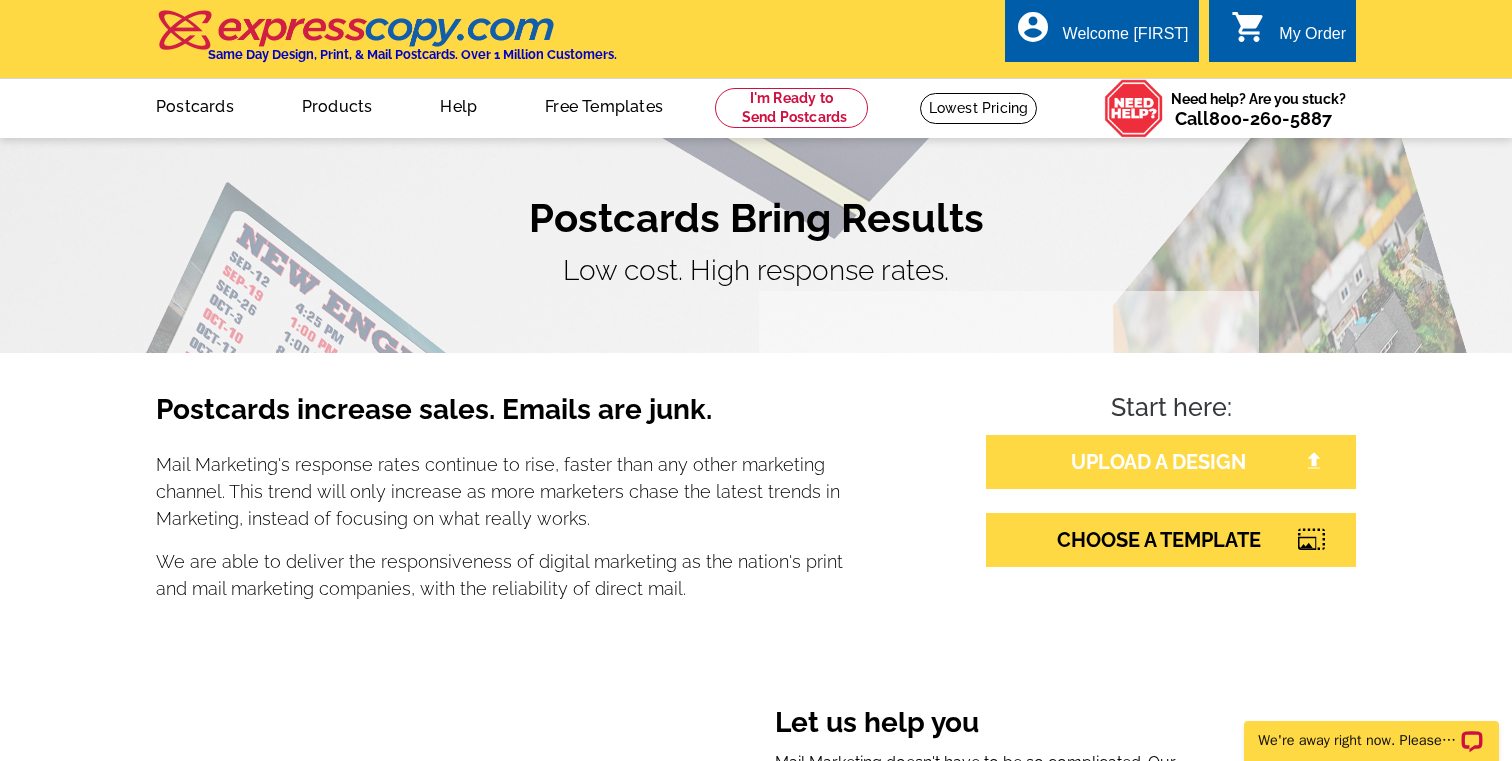 click on "UPLOAD A DESIGN" at bounding box center [1171, 462] 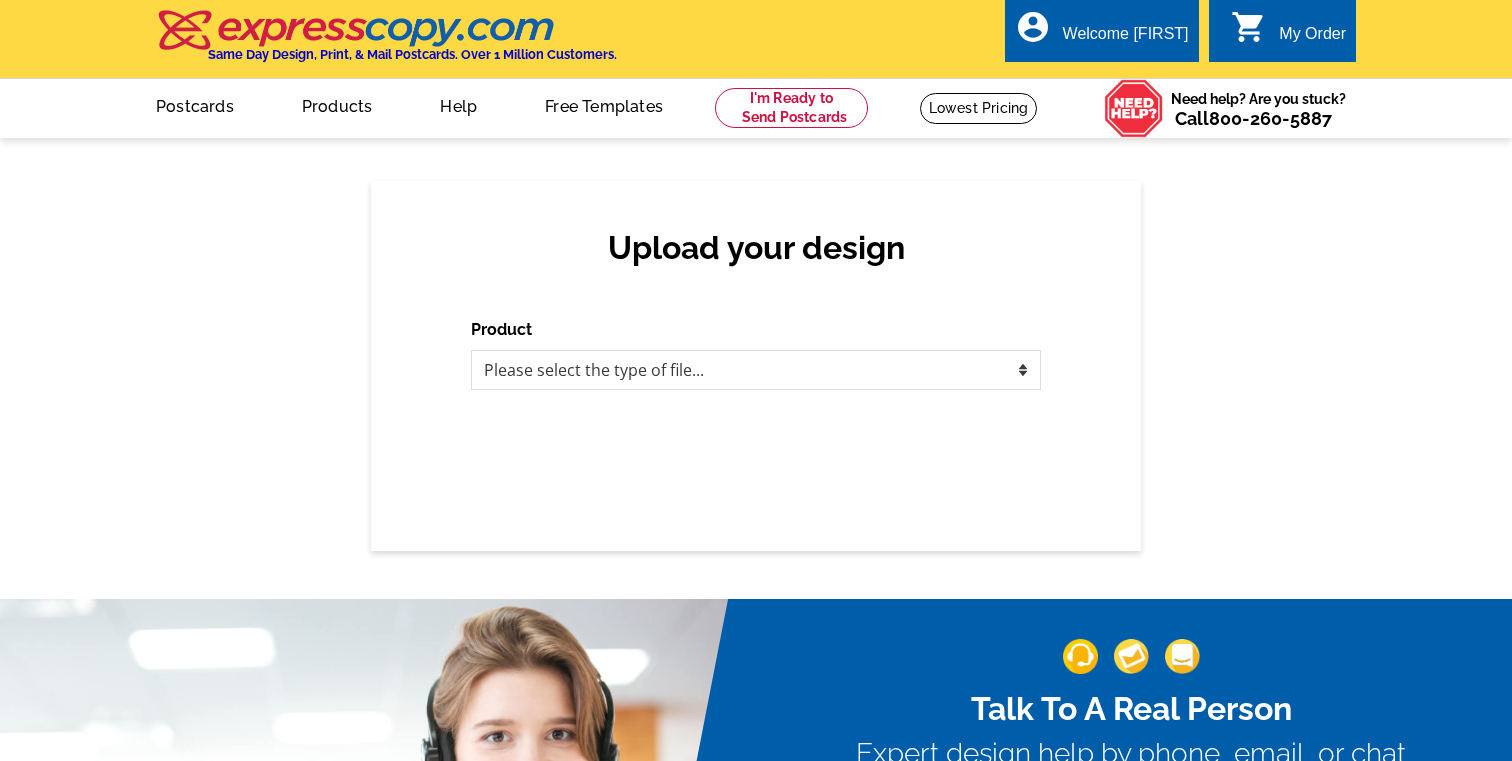 scroll, scrollTop: 0, scrollLeft: 0, axis: both 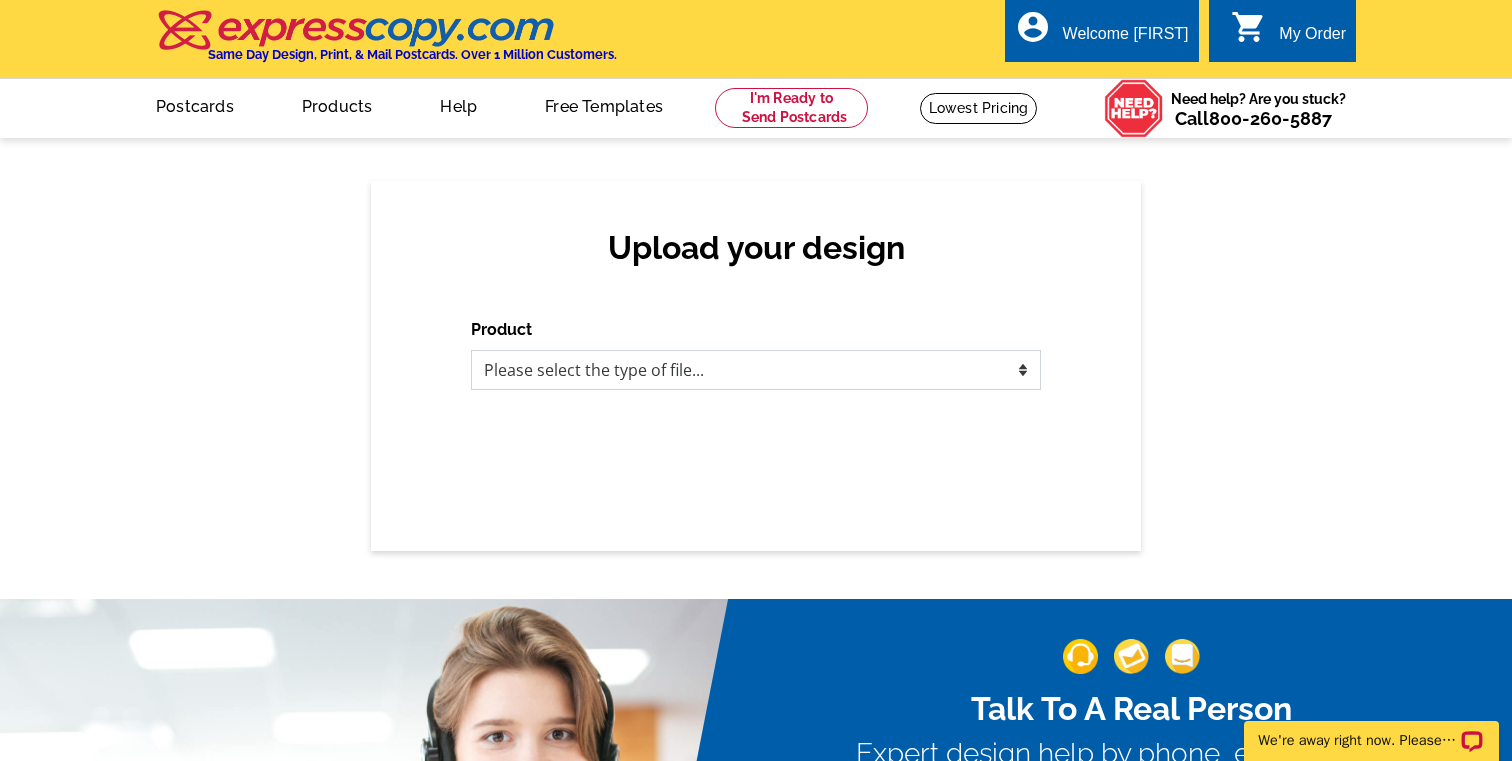 click on "Please select the type of file...
Postcards
Business Cards
Letters and flyers
Greeting Cards
Door Hangers" at bounding box center [756, 370] 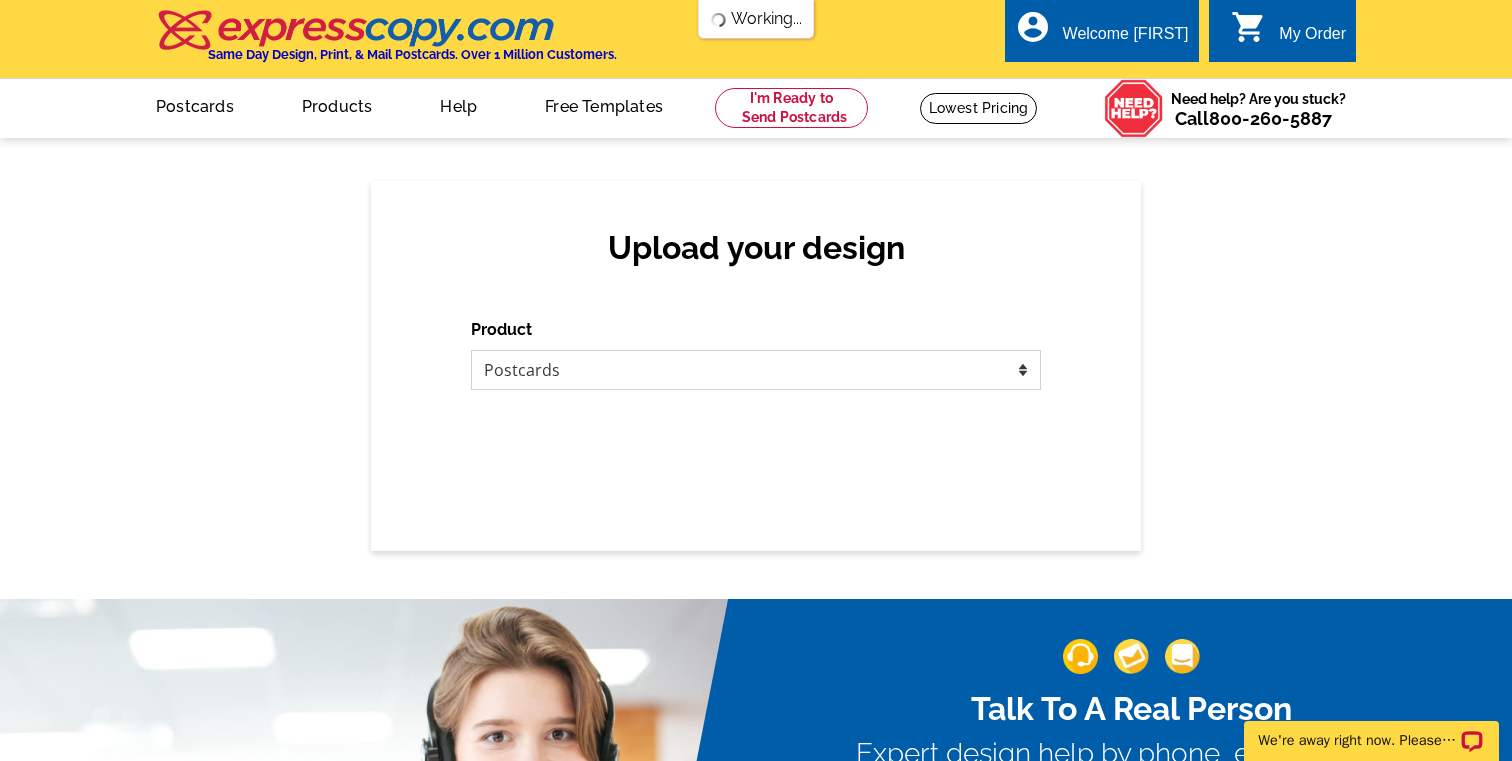 scroll, scrollTop: 0, scrollLeft: 0, axis: both 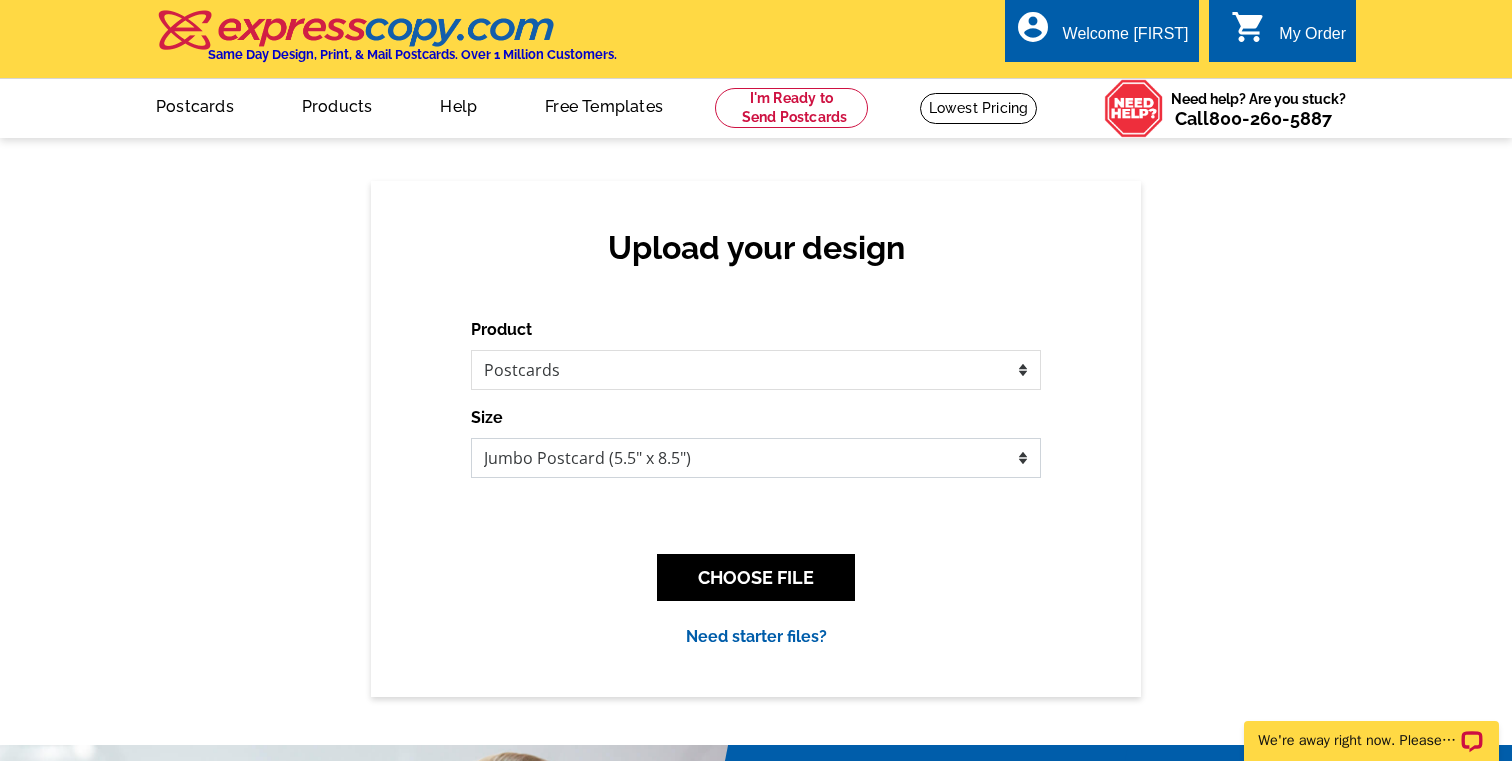 click on "Jumbo Postcard (5.5" x 8.5") Regular Postcard (4.25" x 5.6") Panoramic Postcard (5.75" x 11.25") Giant Postcard (8.5" x 11") EDDM Postcard (6.125" x 8.25")" at bounding box center (756, 458) 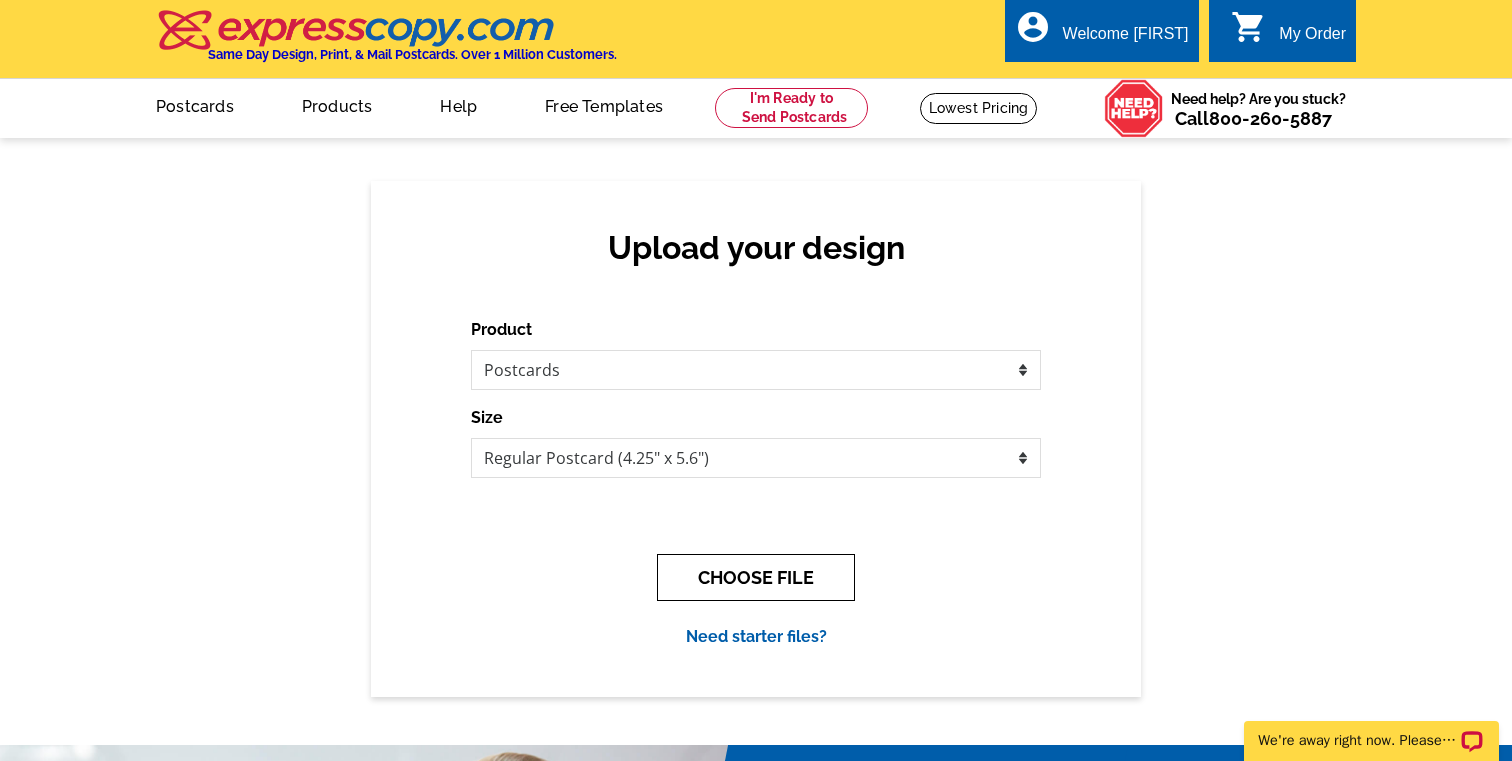 click on "CHOOSE FILE" at bounding box center [756, 577] 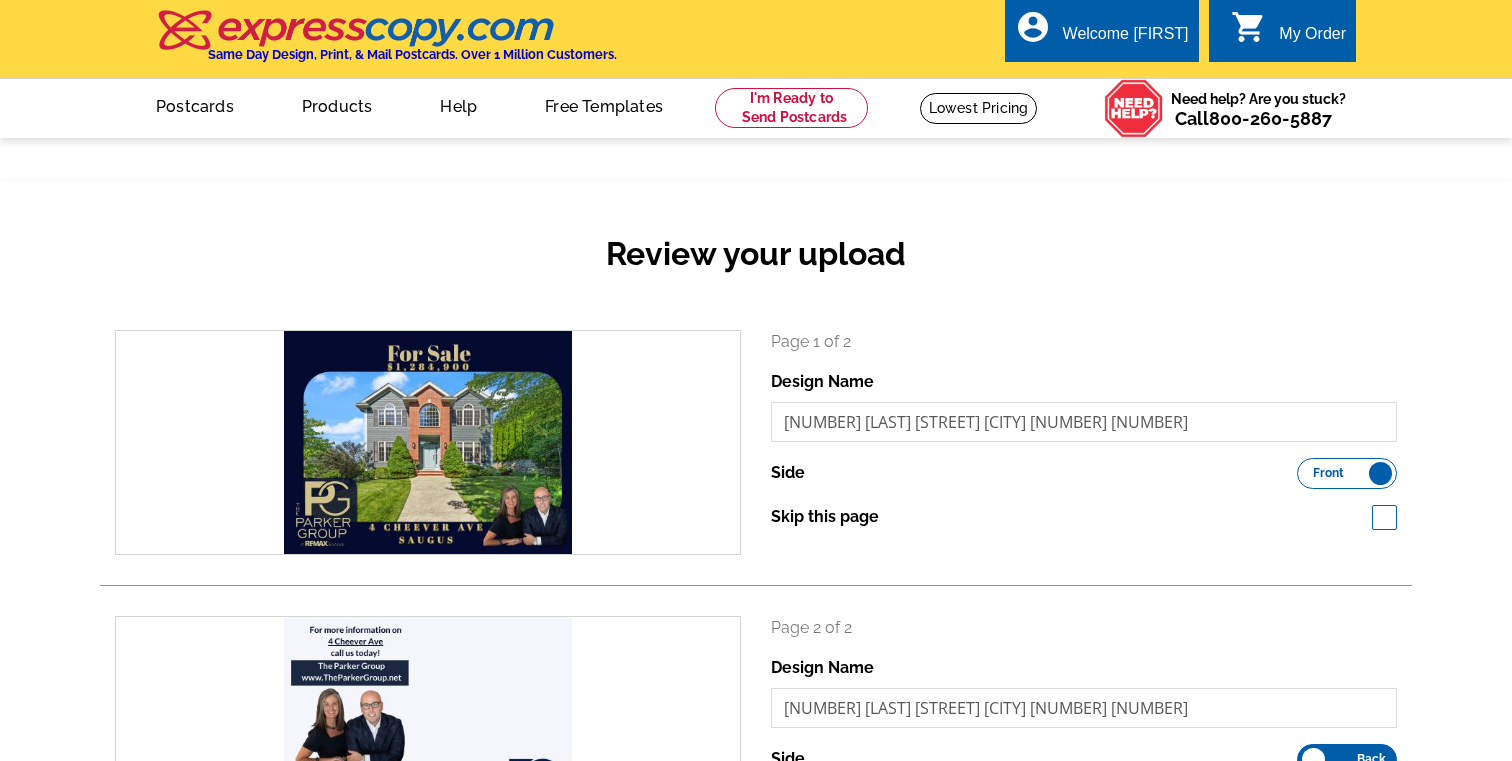 scroll, scrollTop: 0, scrollLeft: 0, axis: both 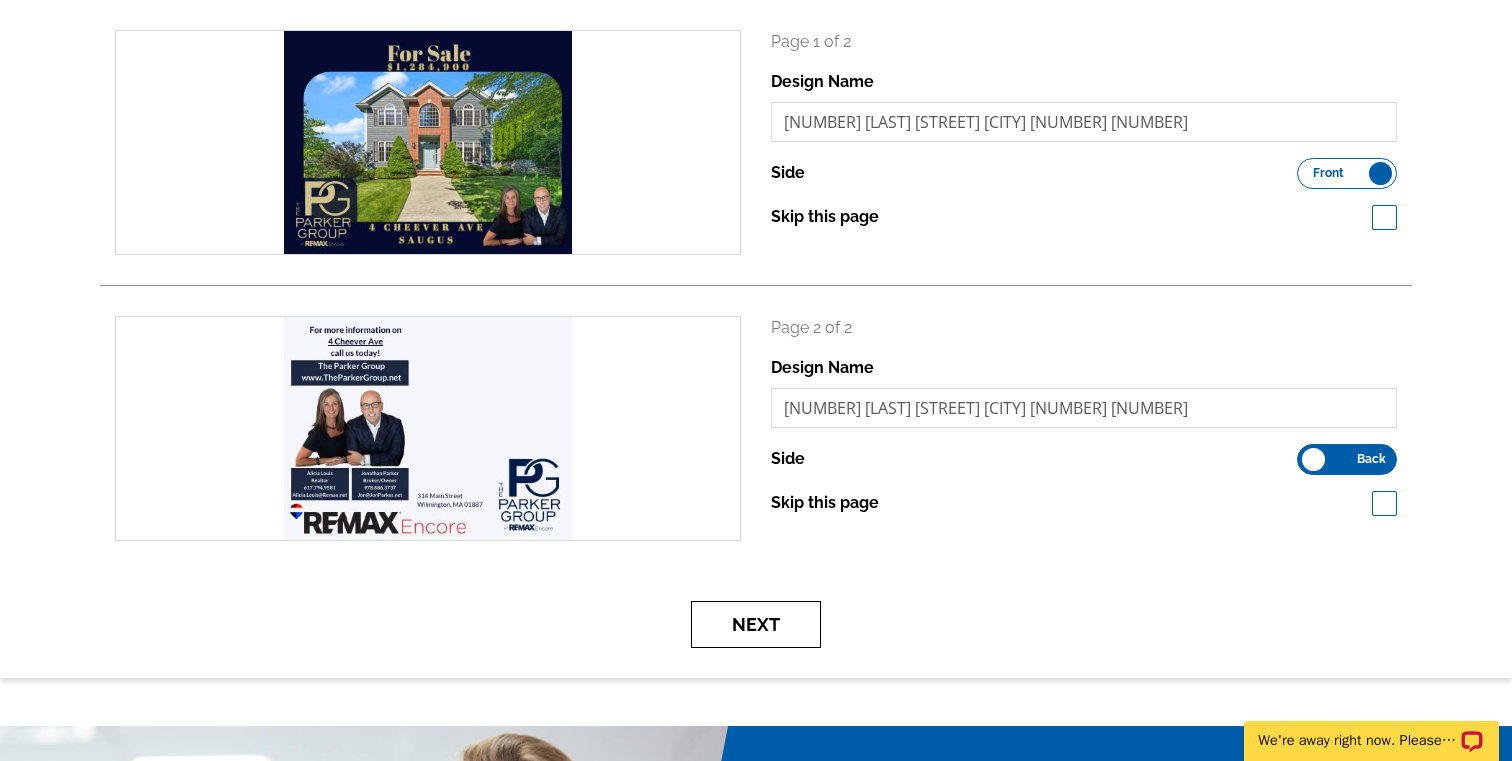 click on "Next" at bounding box center (756, 624) 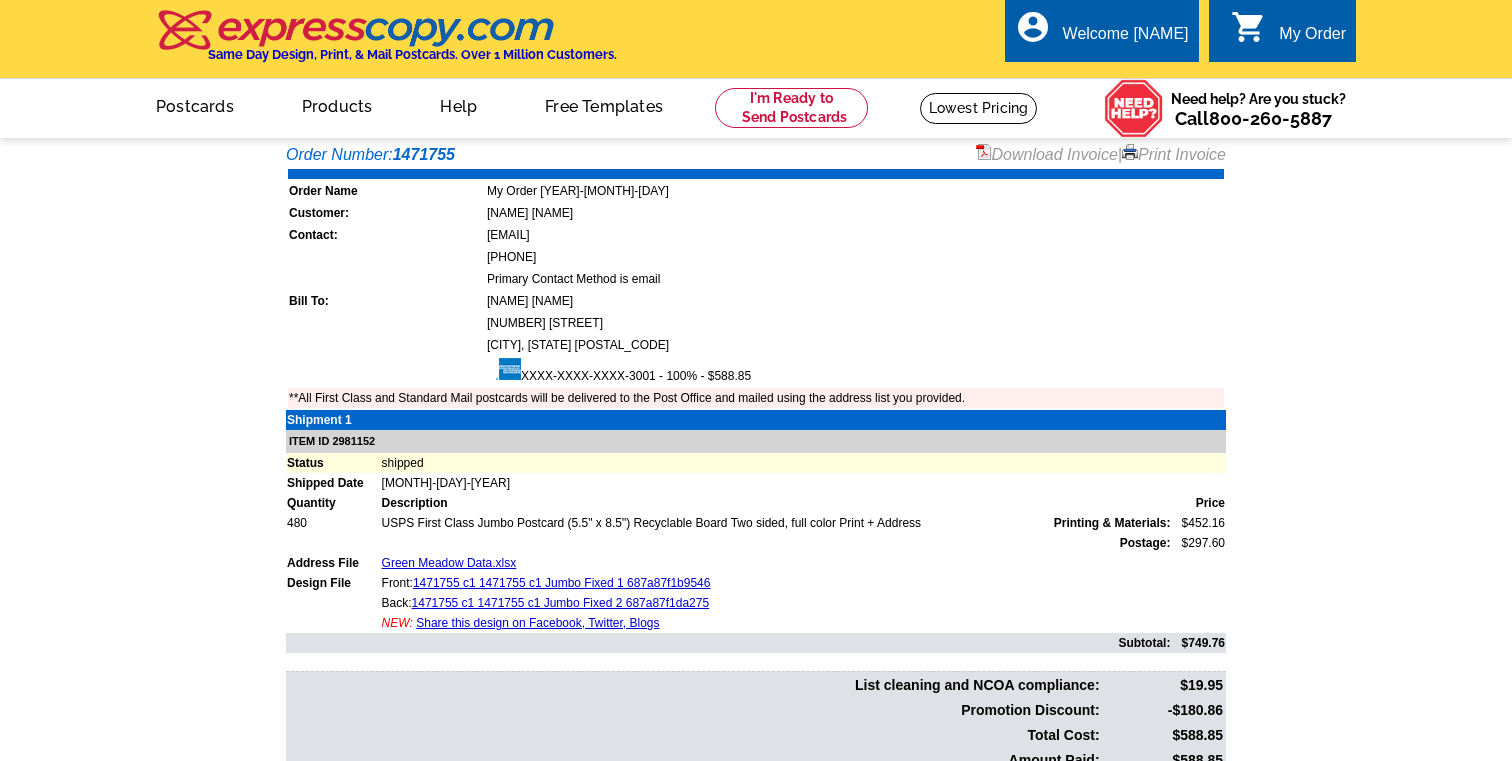 scroll, scrollTop: 0, scrollLeft: 0, axis: both 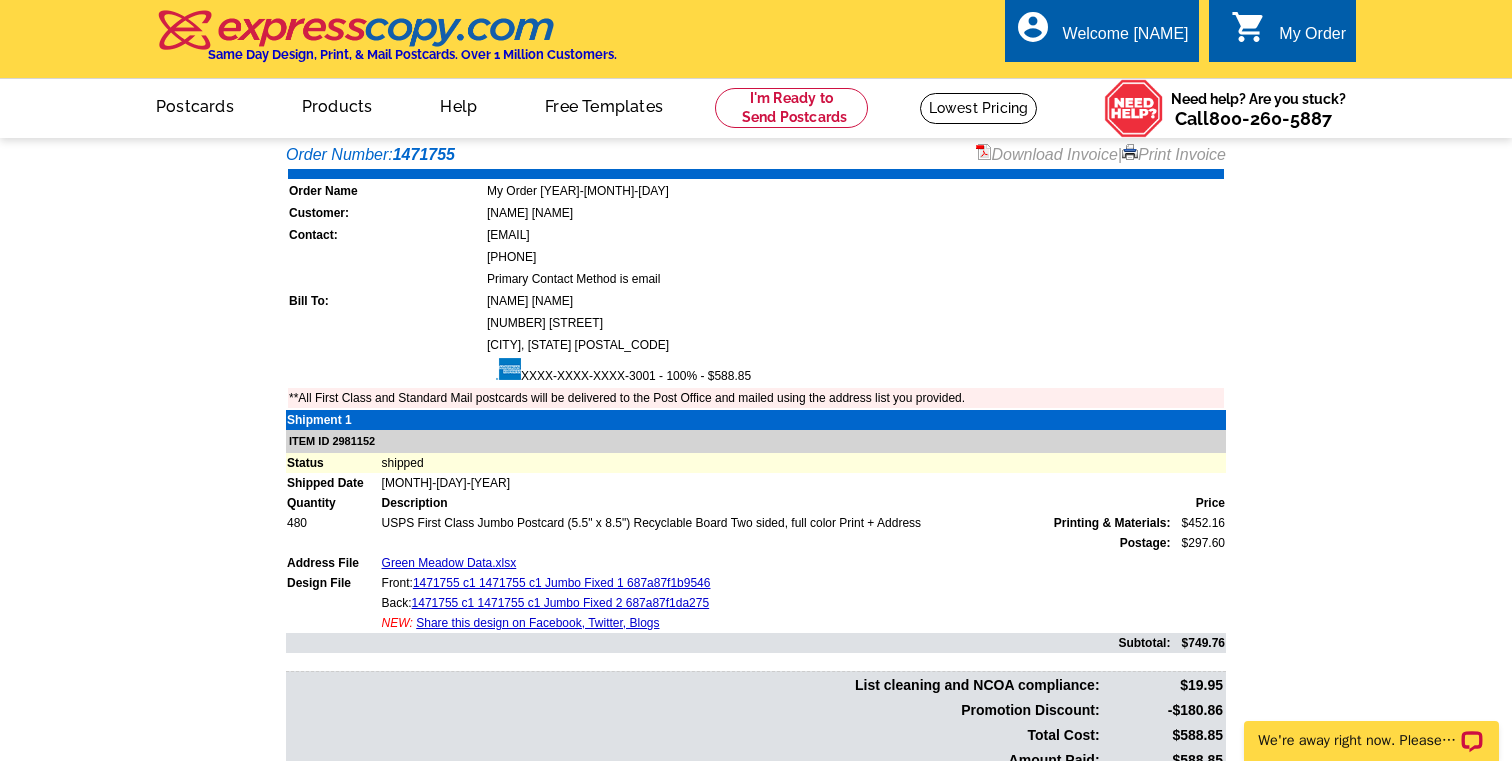 click on "0
shopping_cart
My Order" at bounding box center (1288, 34) 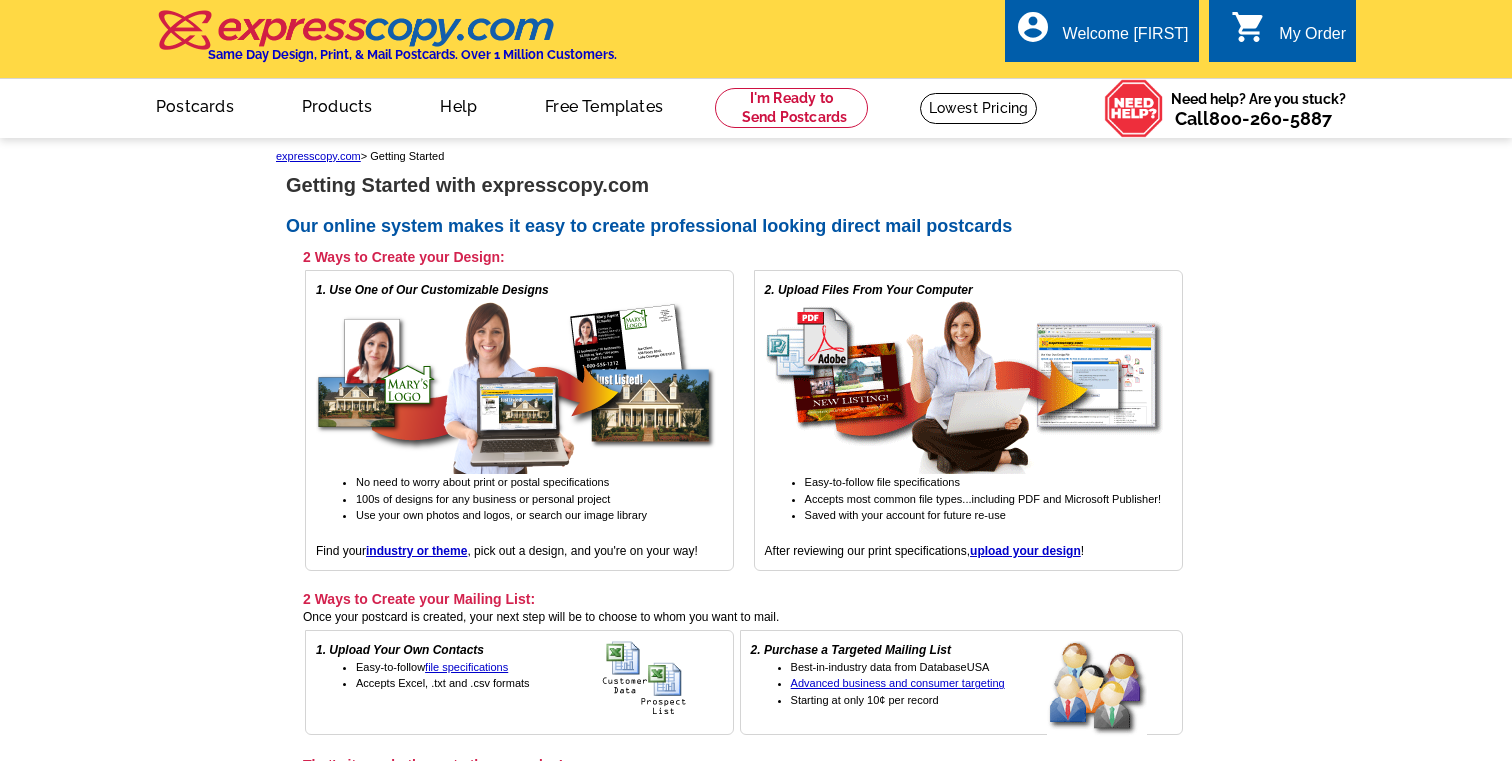 scroll, scrollTop: 0, scrollLeft: 0, axis: both 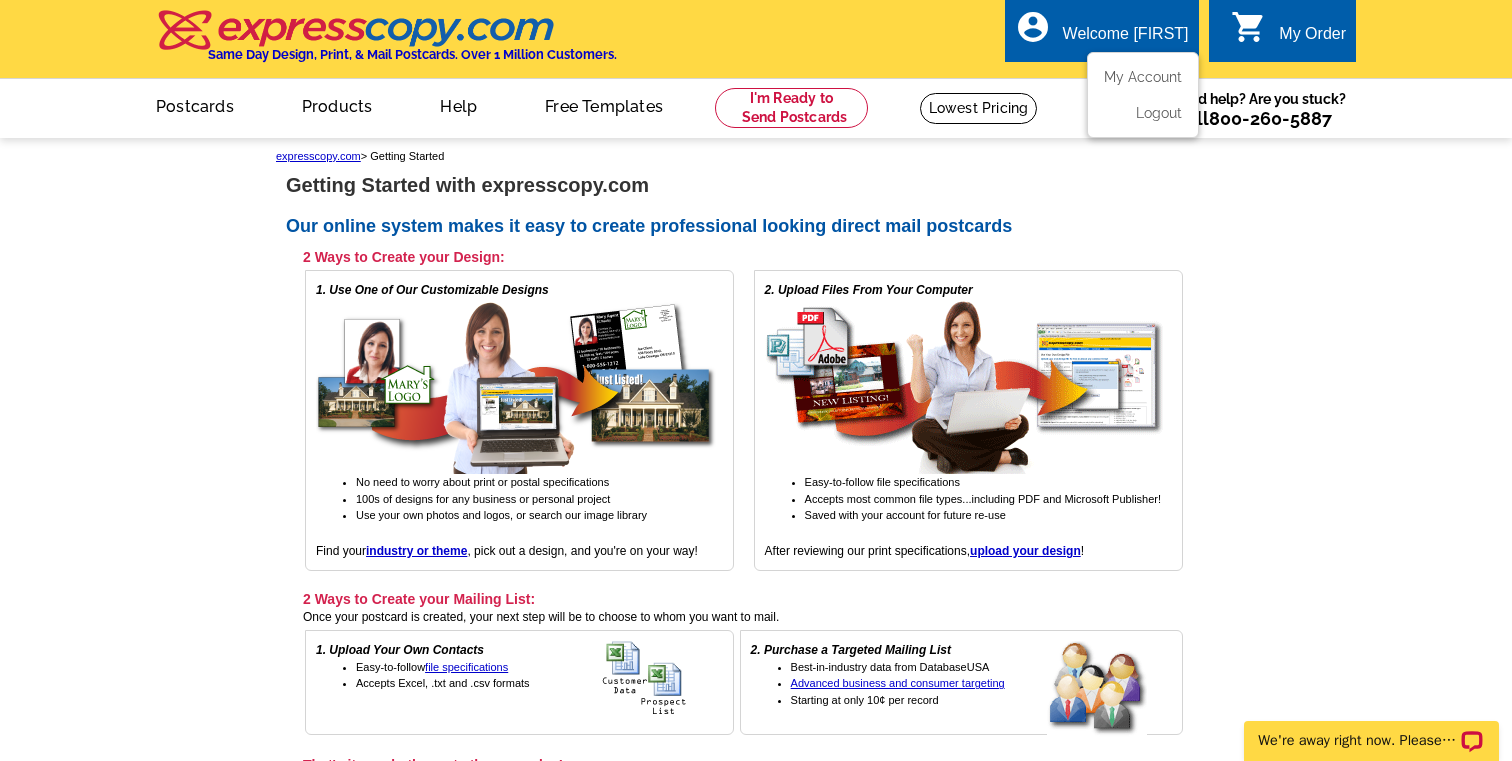 click on "Welcome [FIRST]" at bounding box center (1126, 39) 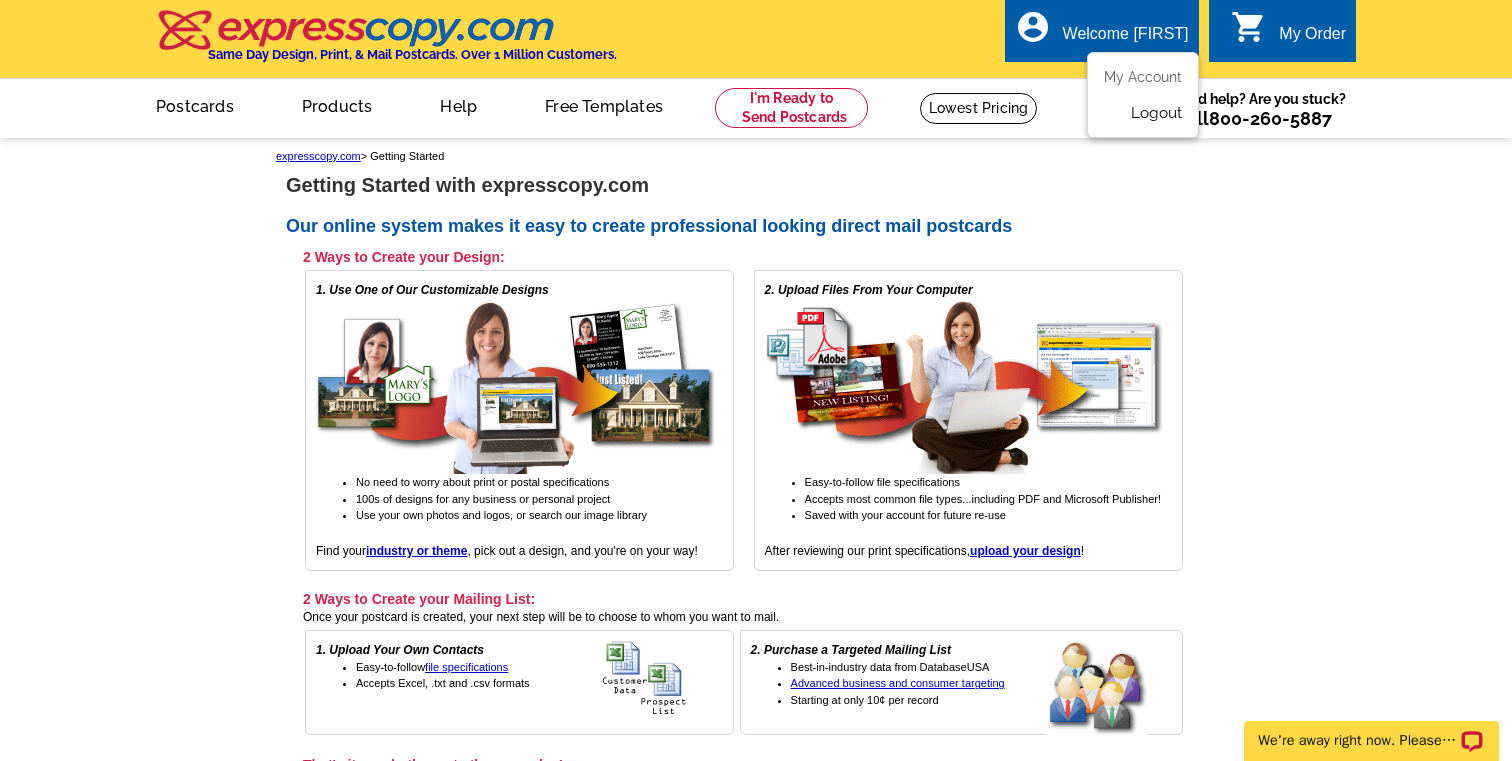 click on "Logout" at bounding box center [1156, 113] 